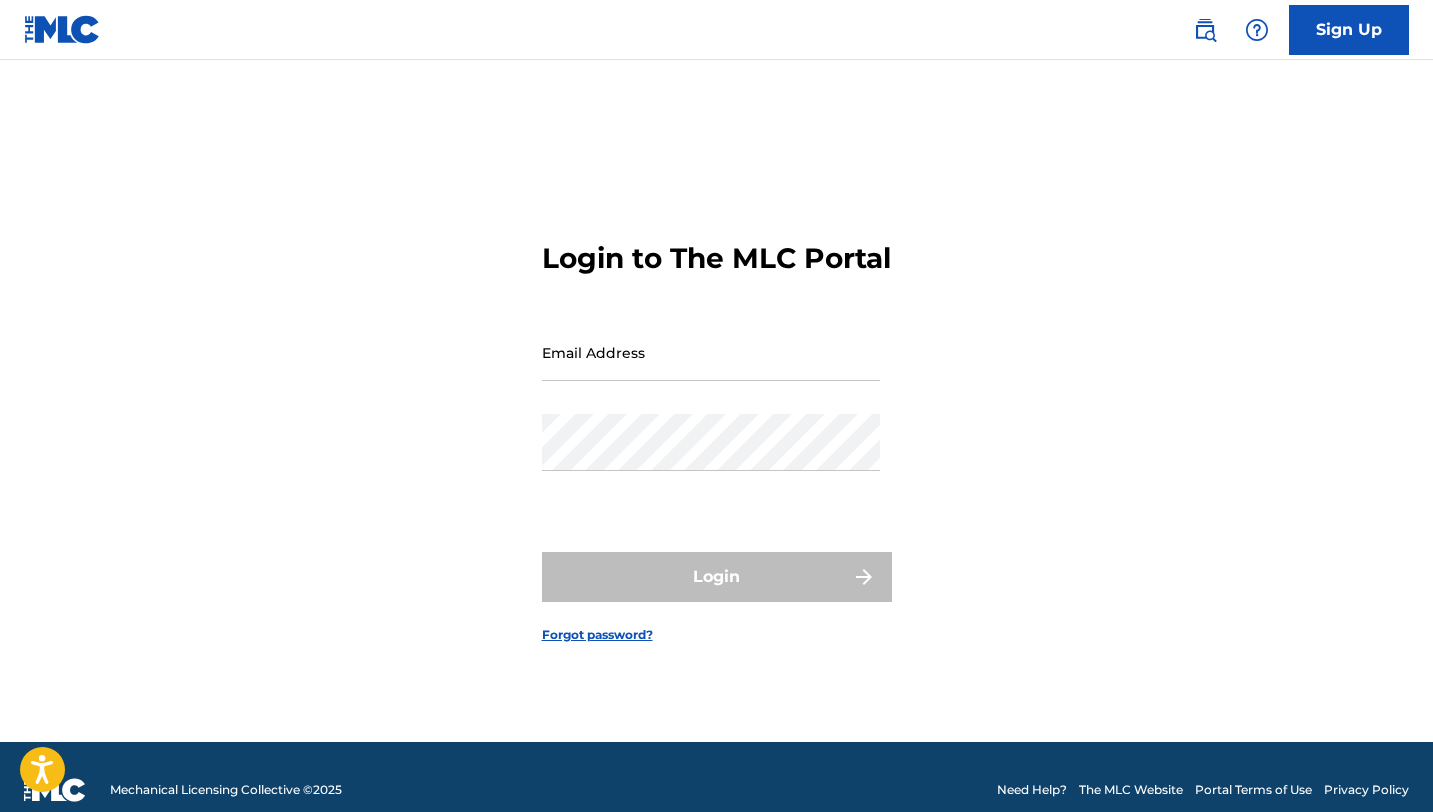 scroll, scrollTop: 0, scrollLeft: 0, axis: both 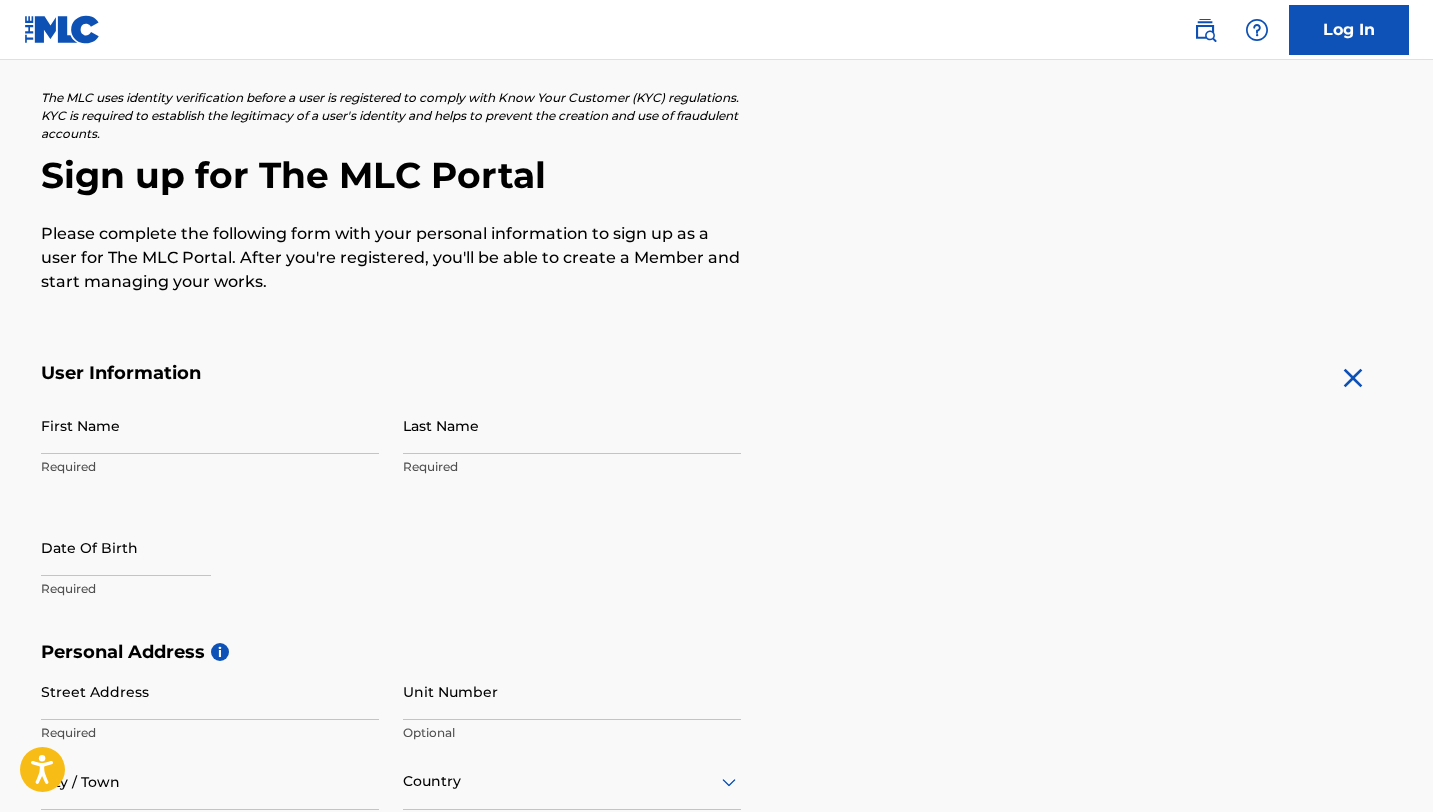 click on "First Name" at bounding box center [210, 425] 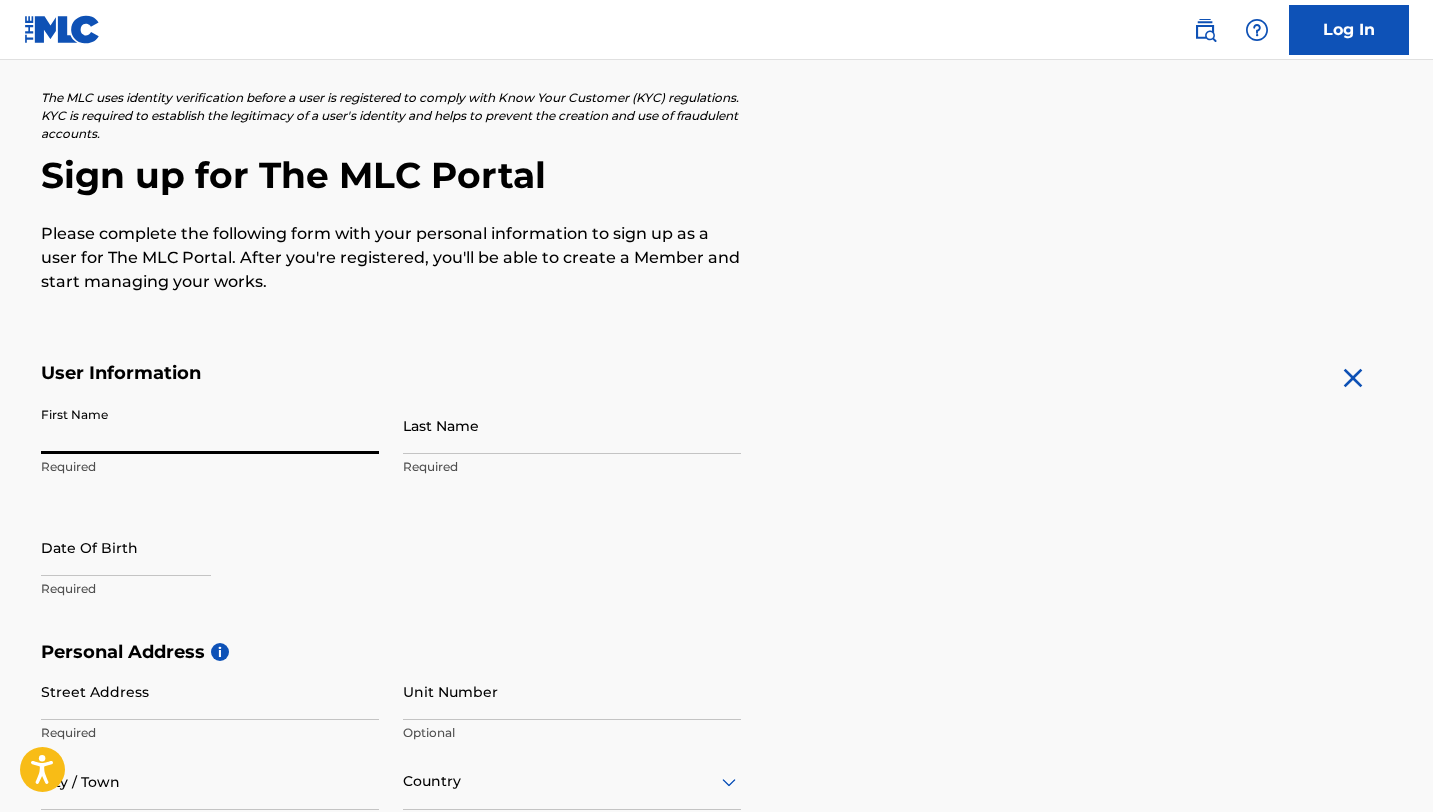 type on "[PERSON_NAME]" 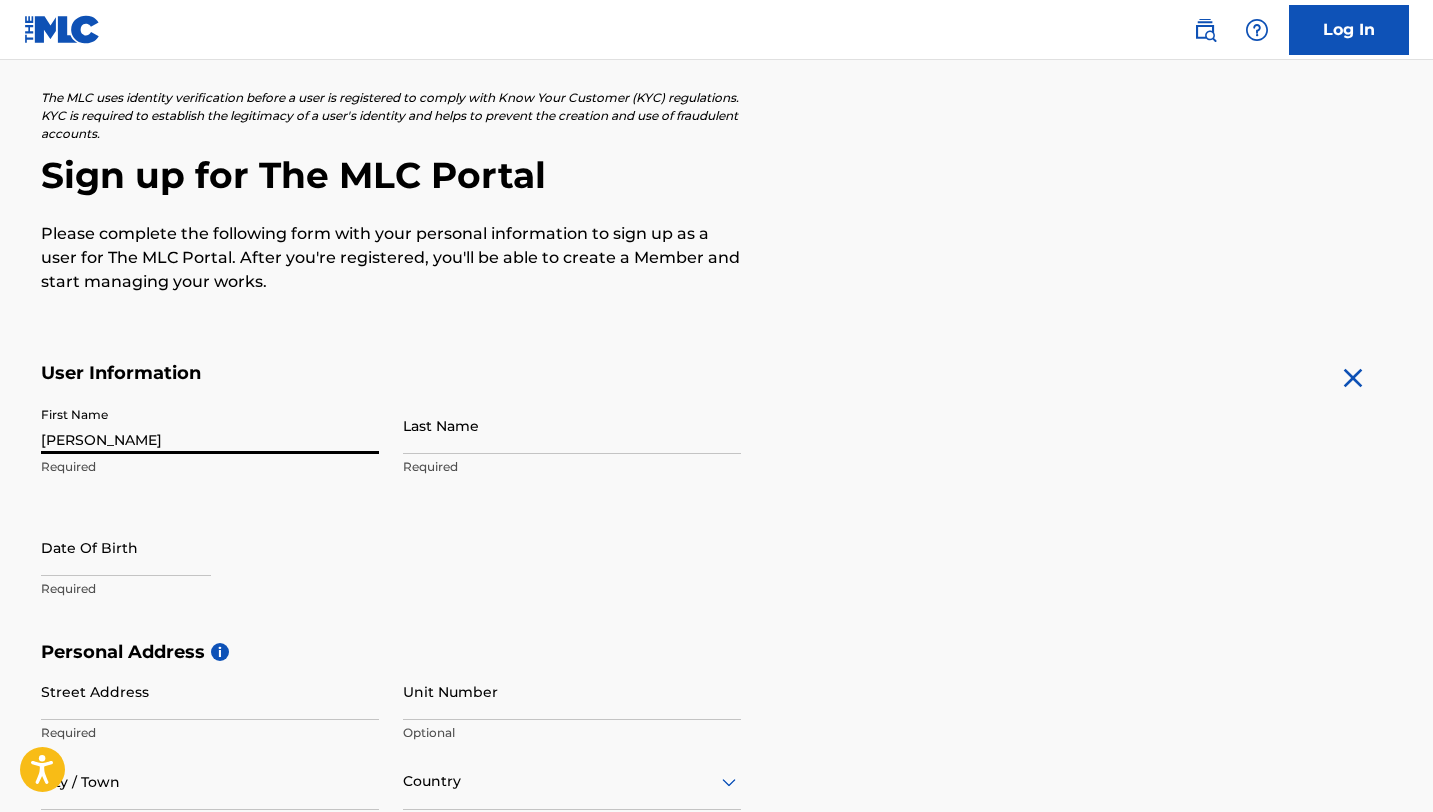 type on "[PERSON_NAME]" 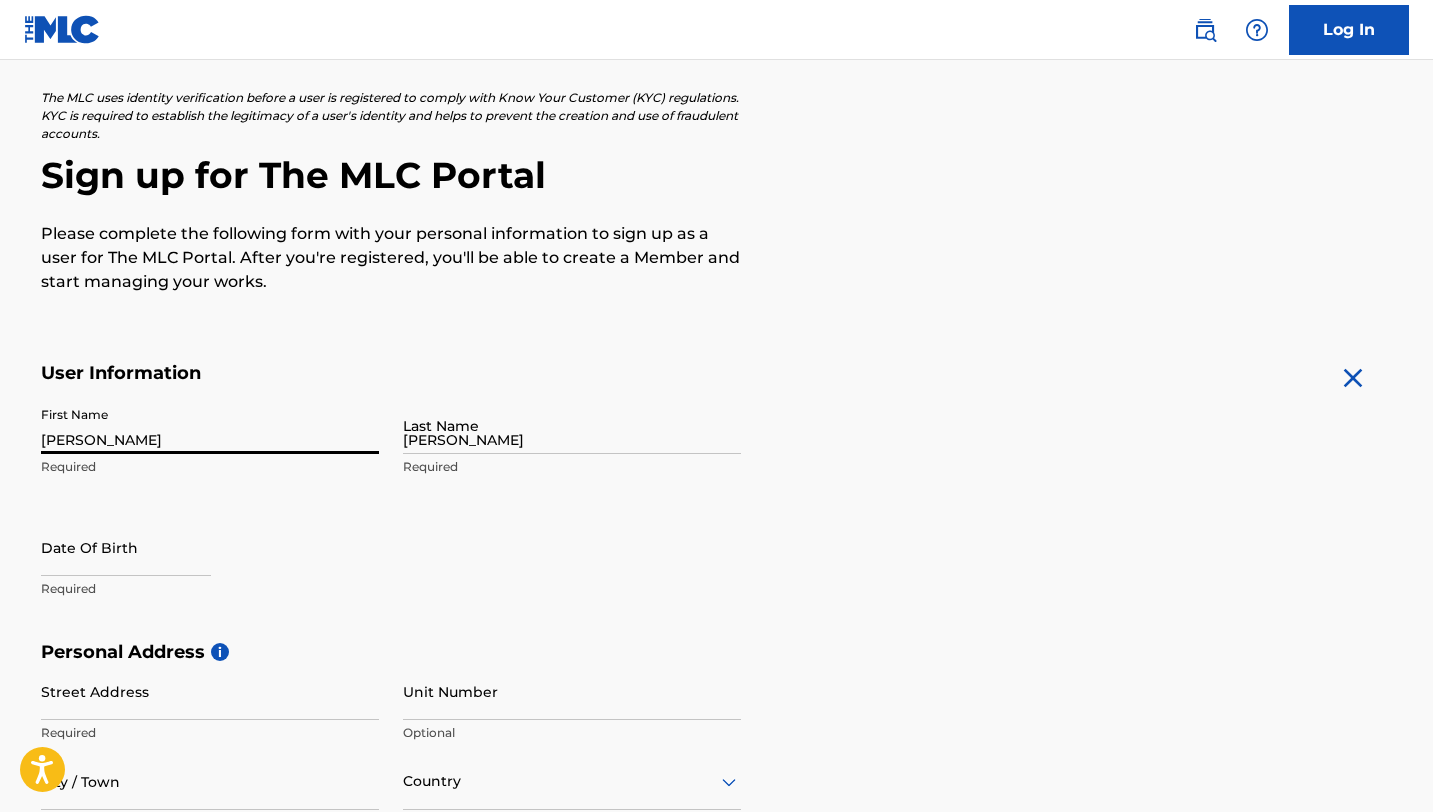 type on "[STREET_ADDRESS]" 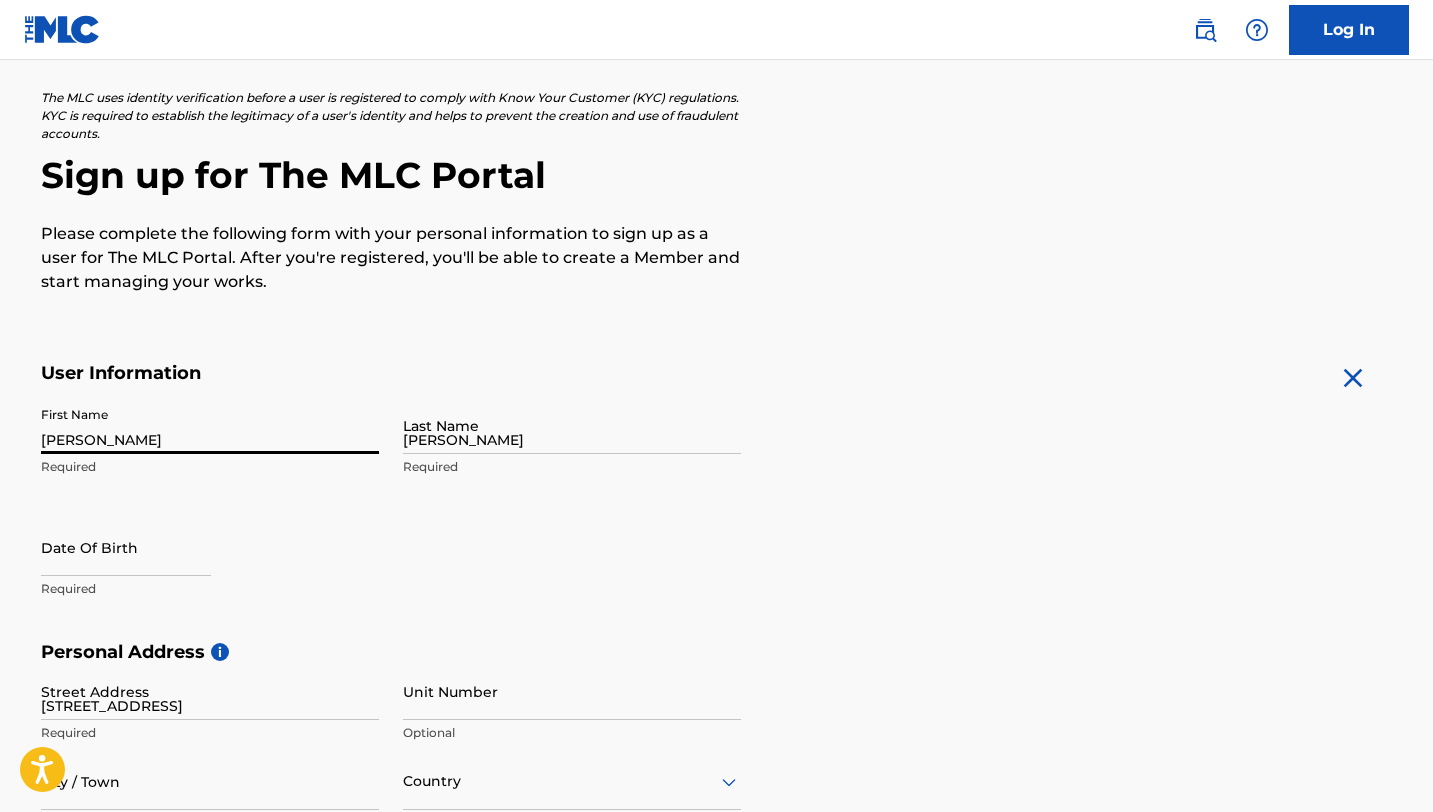type on "Apt 12F" 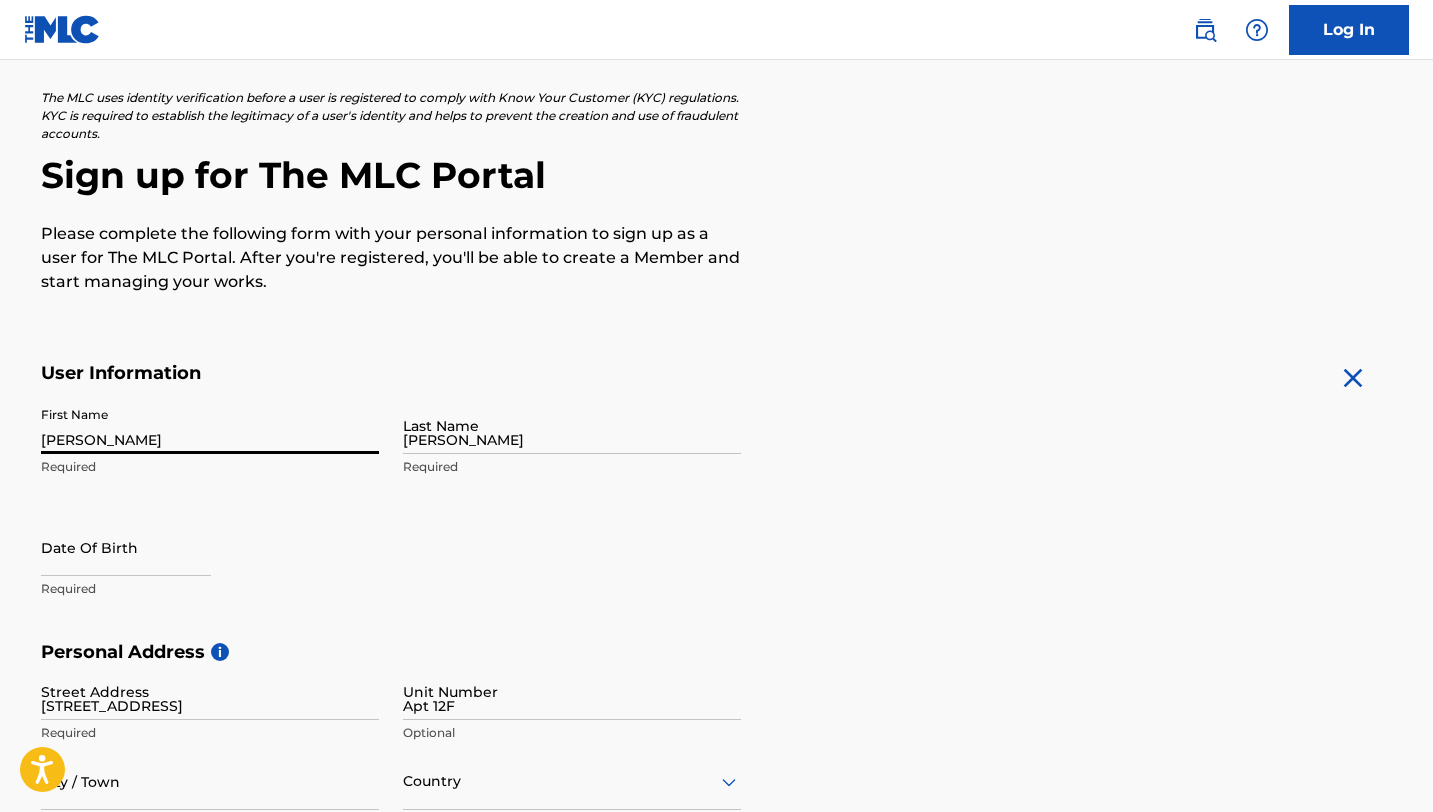type on "[GEOGRAPHIC_DATA]" 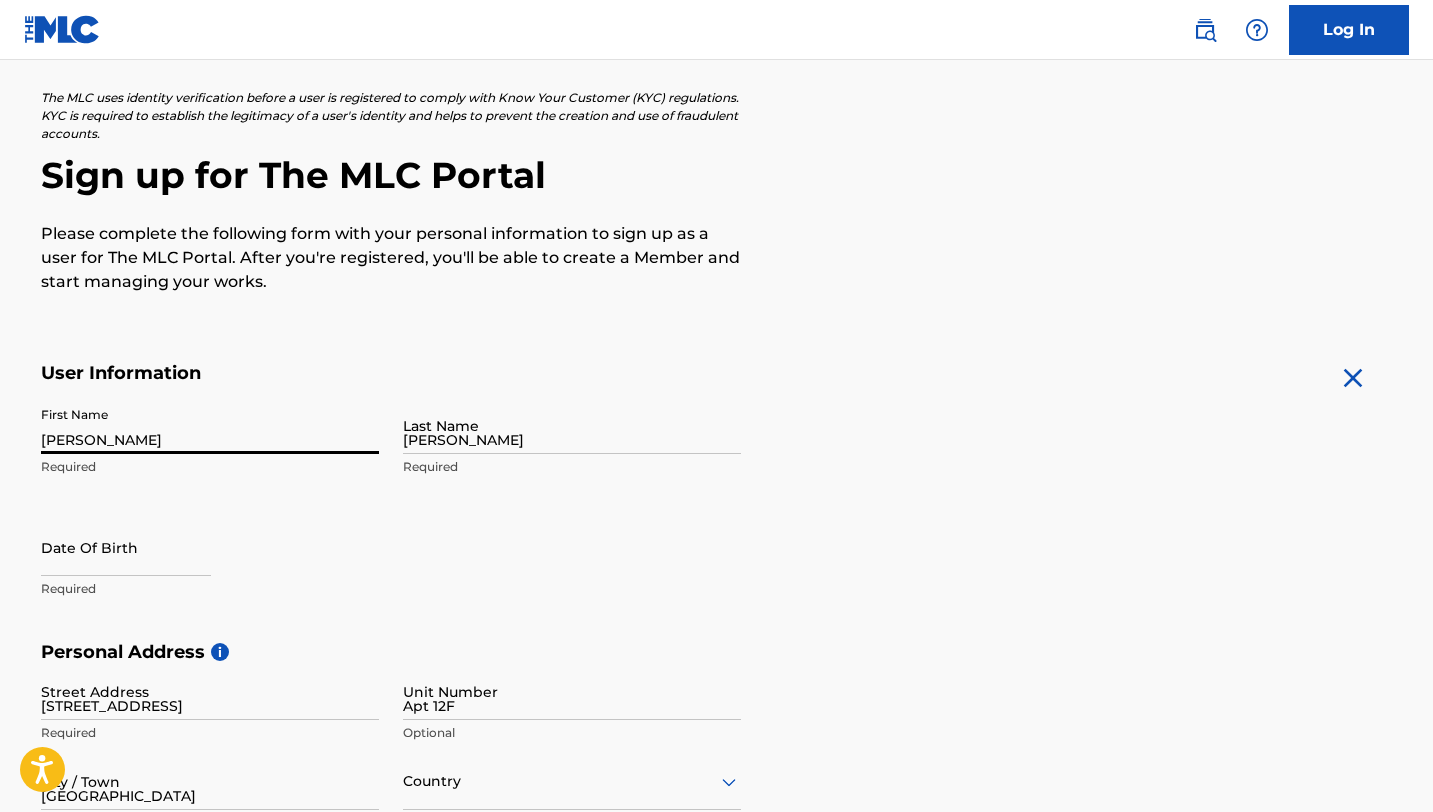 type on "[GEOGRAPHIC_DATA]" 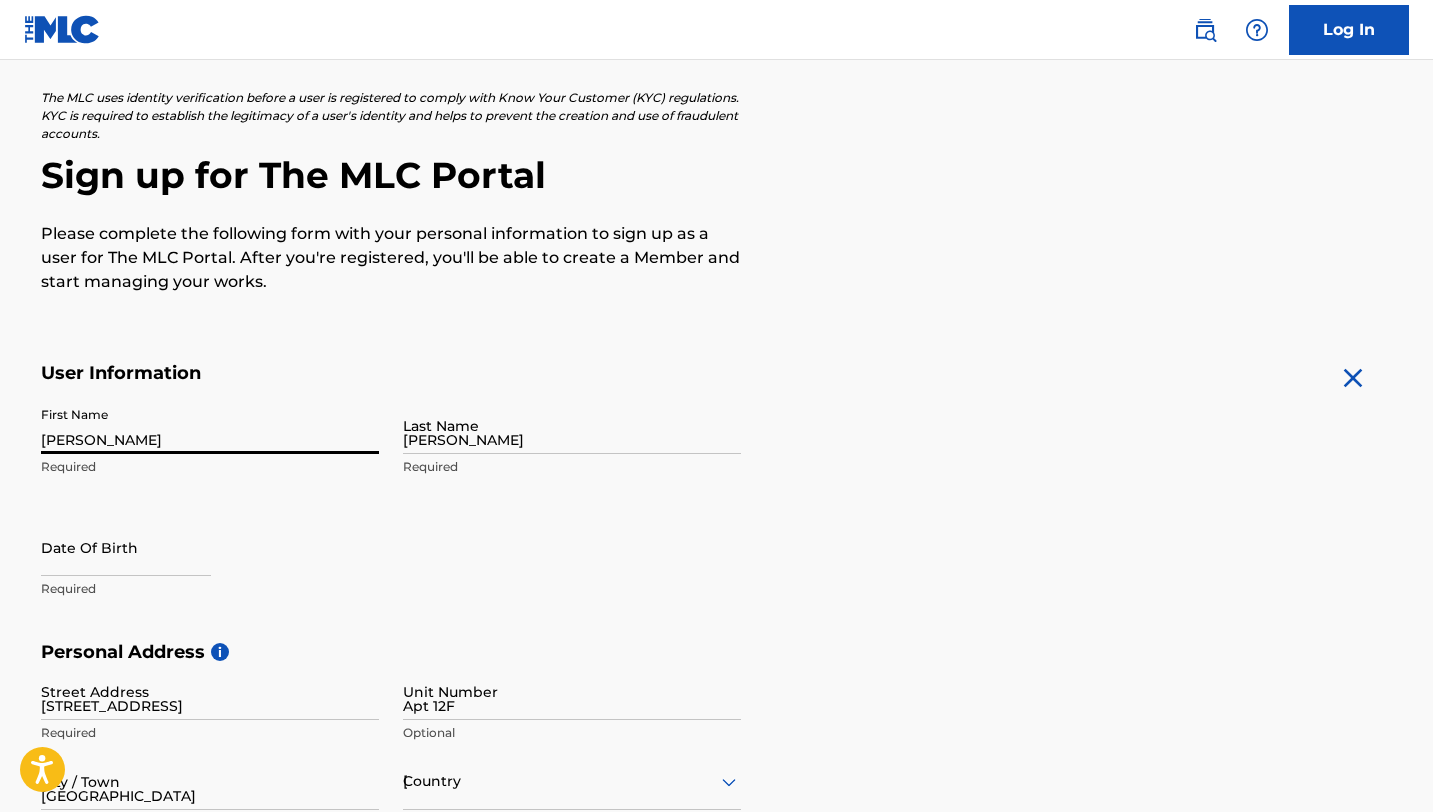 type on "TN" 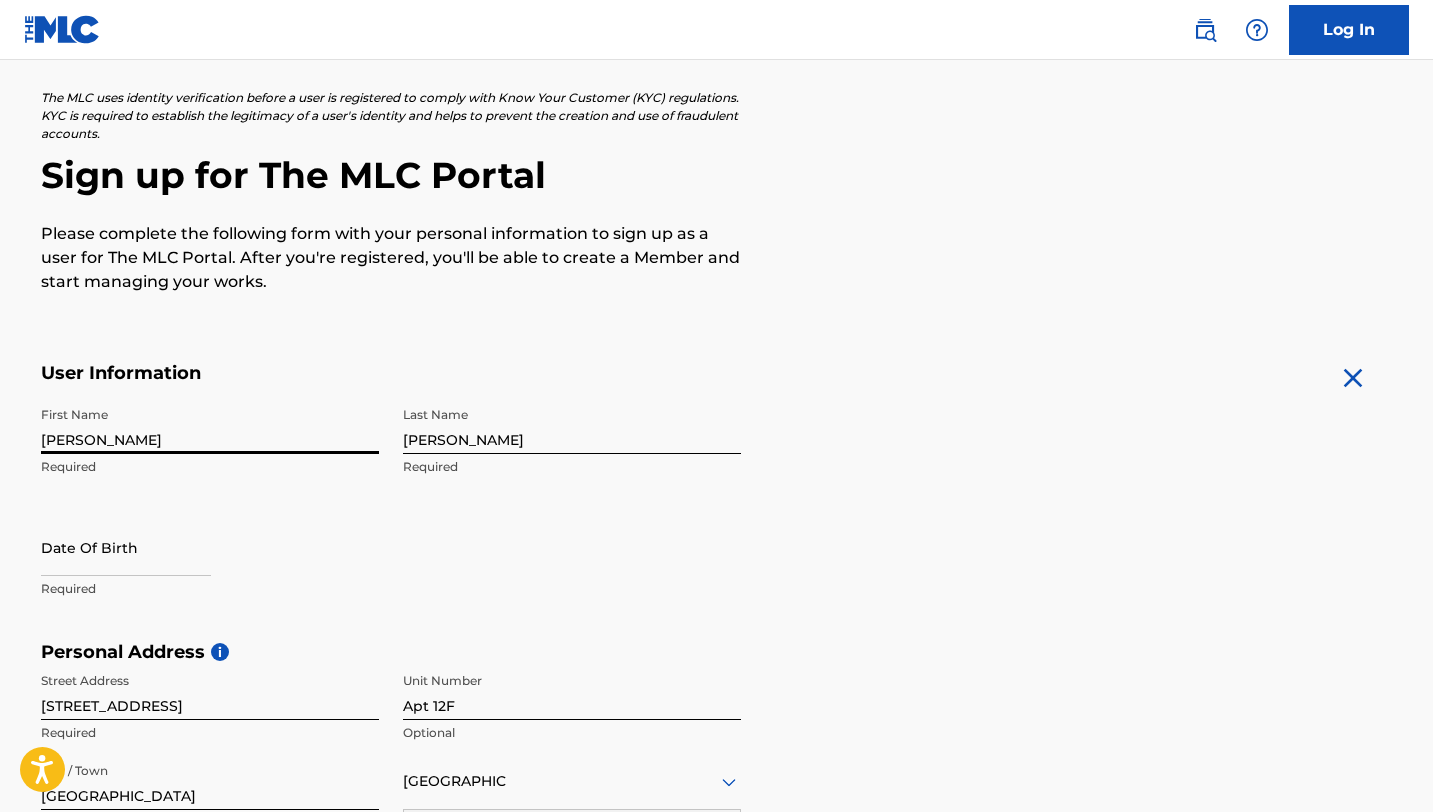 scroll, scrollTop: 623, scrollLeft: 0, axis: vertical 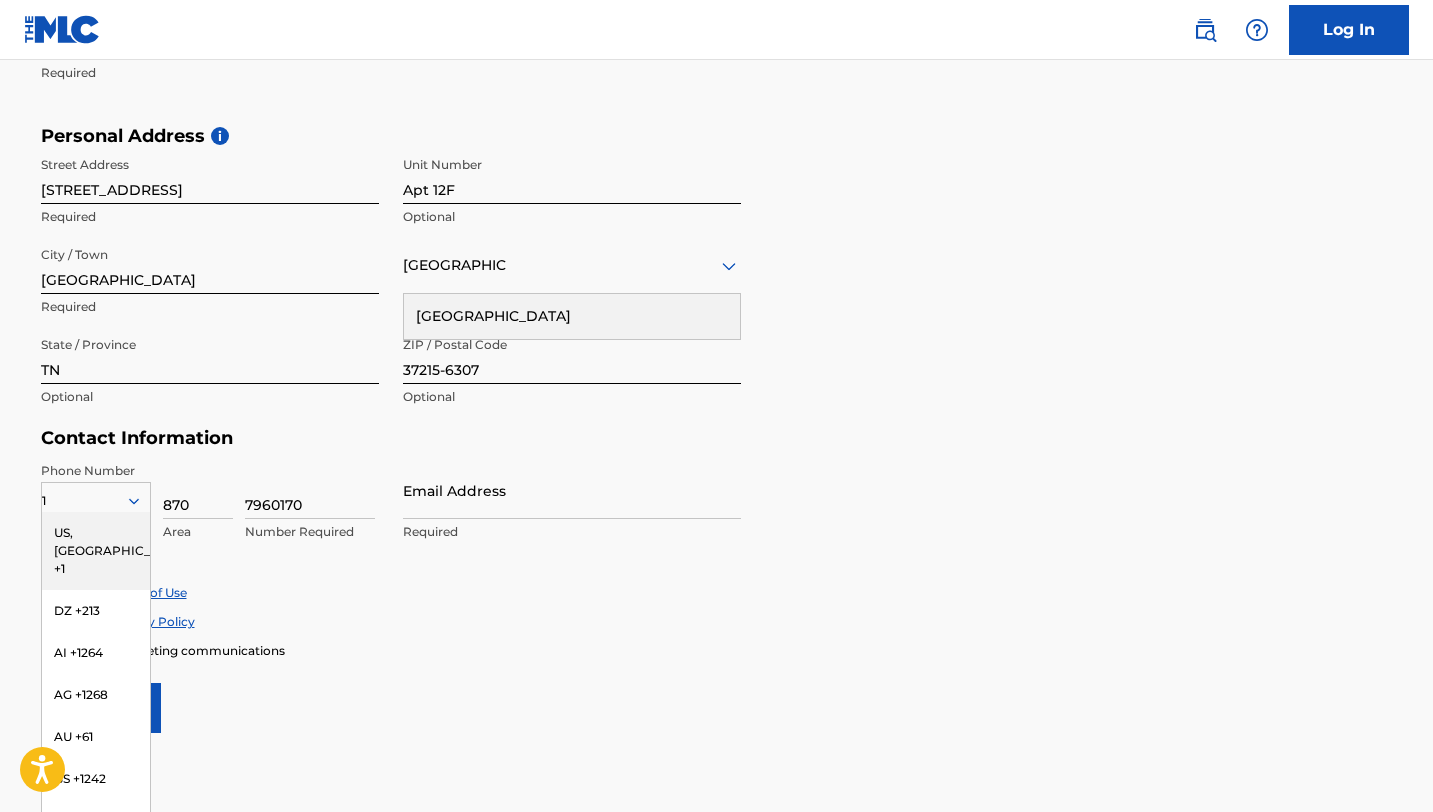 click on "Email Address" at bounding box center (572, 490) 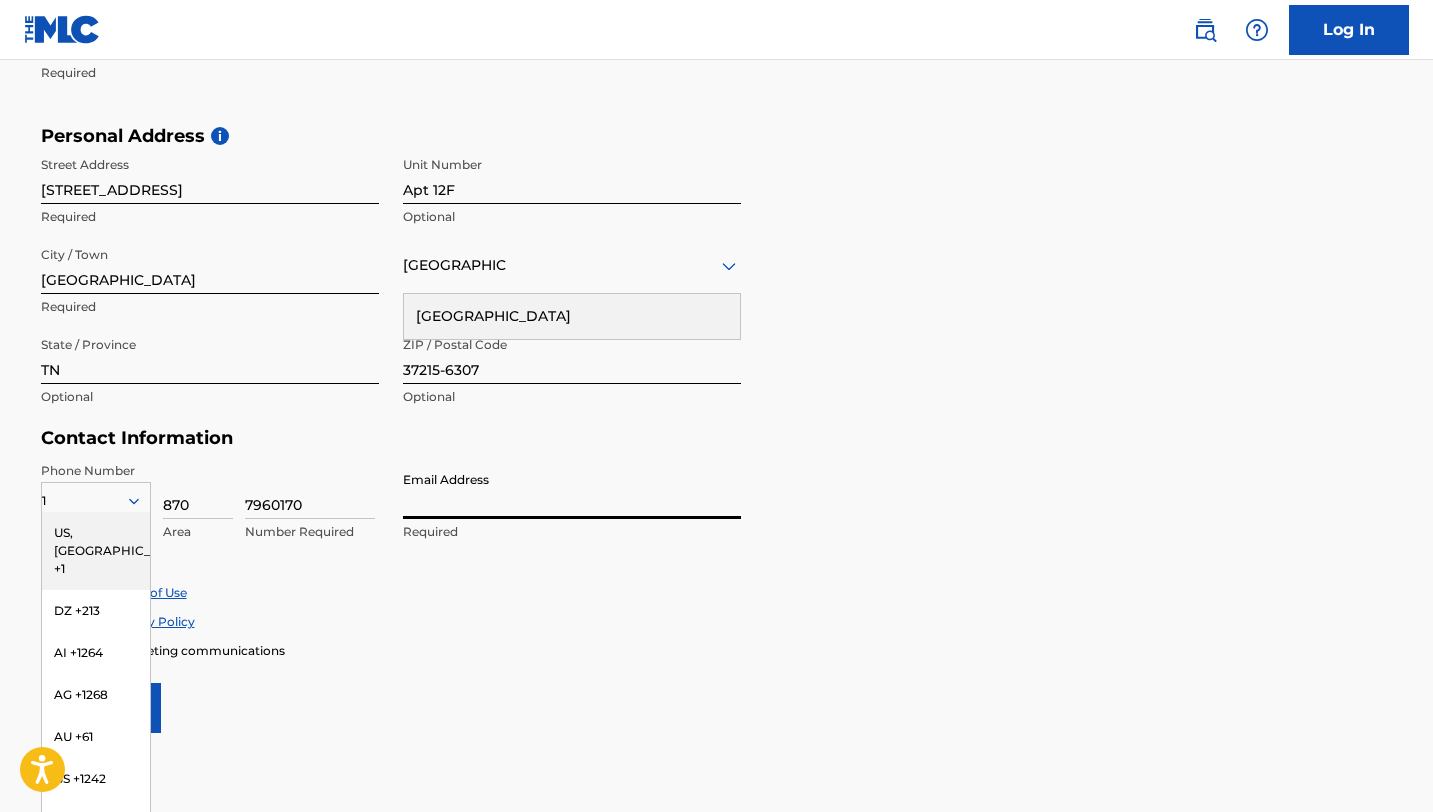 type on "[EMAIL_ADDRESS][DOMAIN_NAME]" 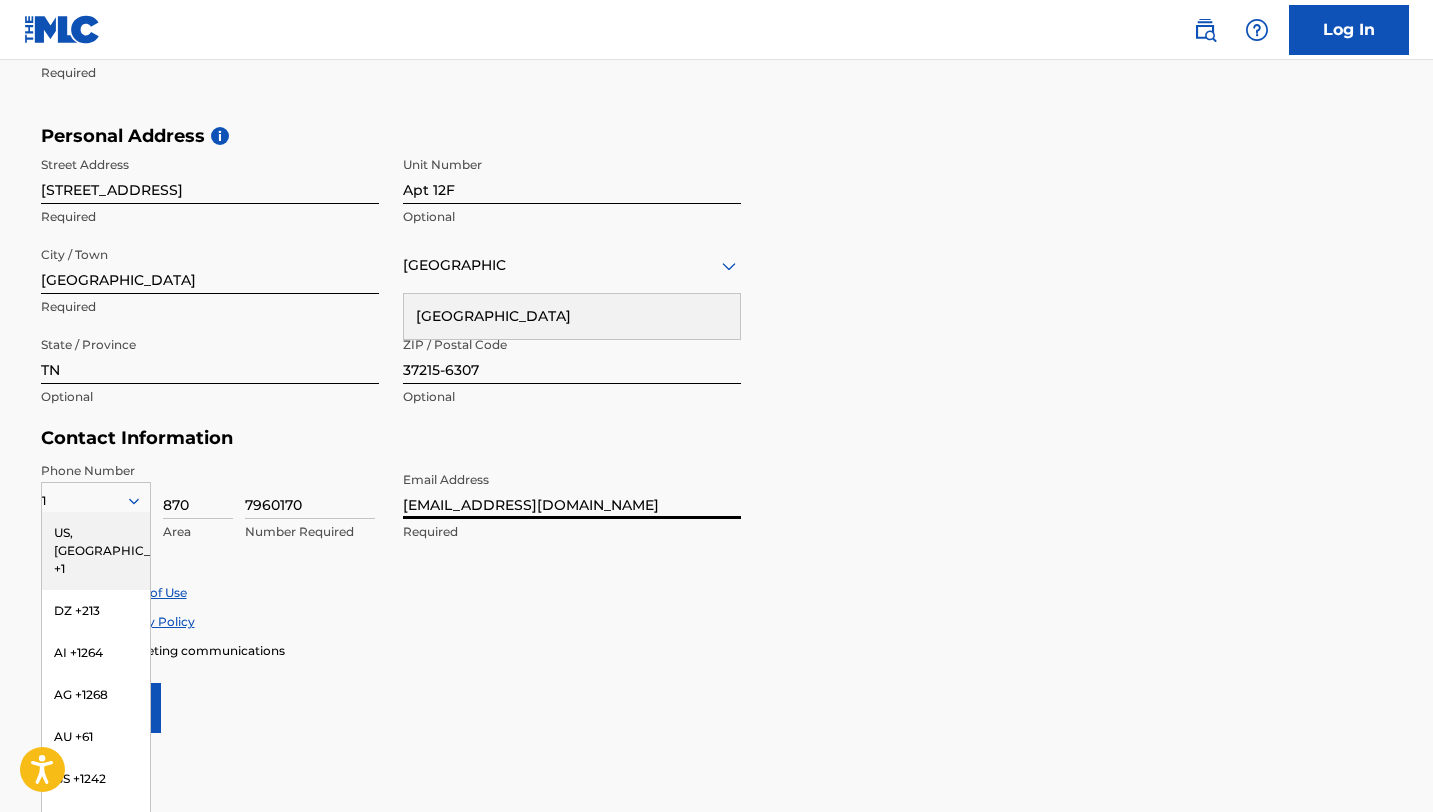 click on "Accept Privacy Policy" at bounding box center [717, 621] 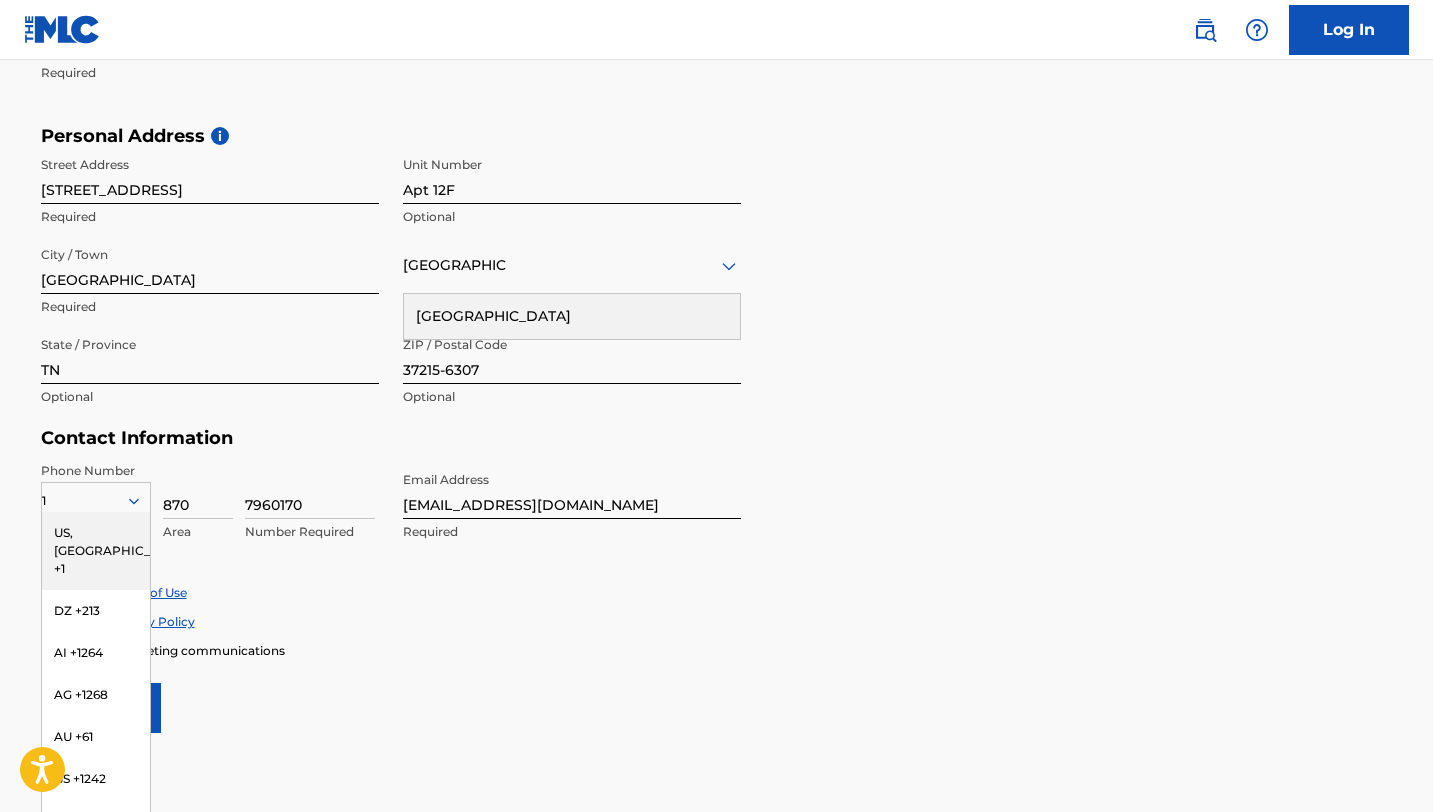 click on "US, [GEOGRAPHIC_DATA] +1" at bounding box center (96, 551) 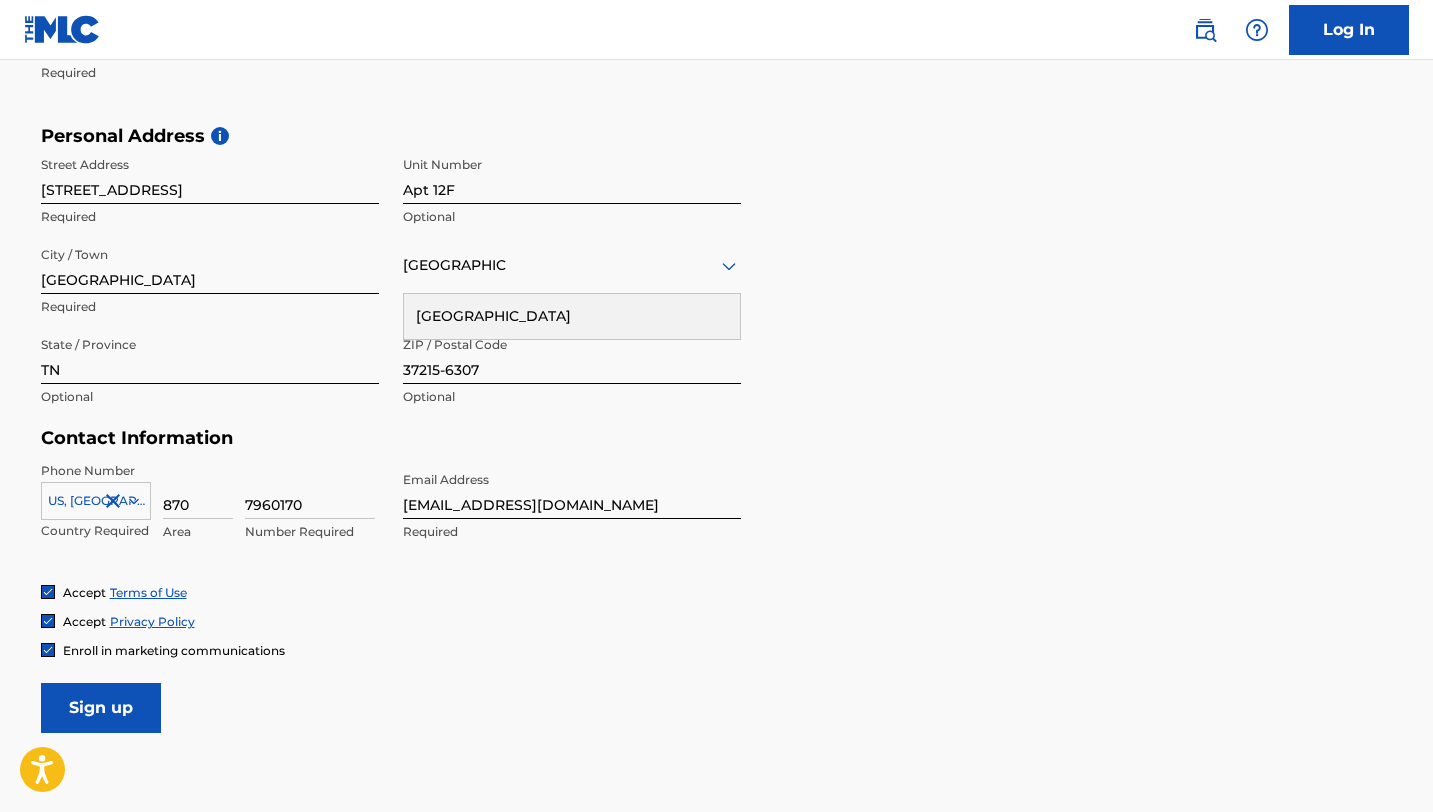 click on "Sign up" at bounding box center (101, 708) 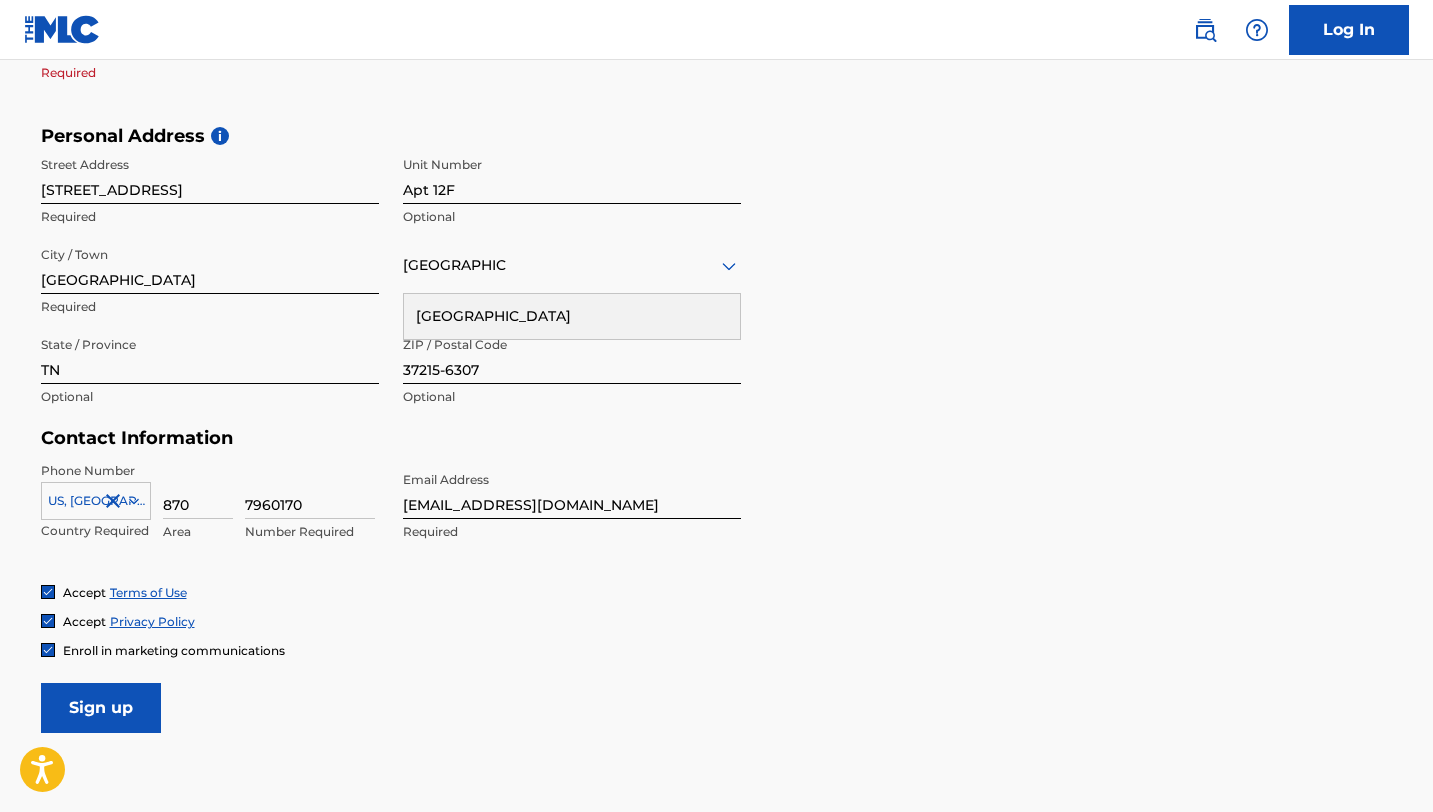 type 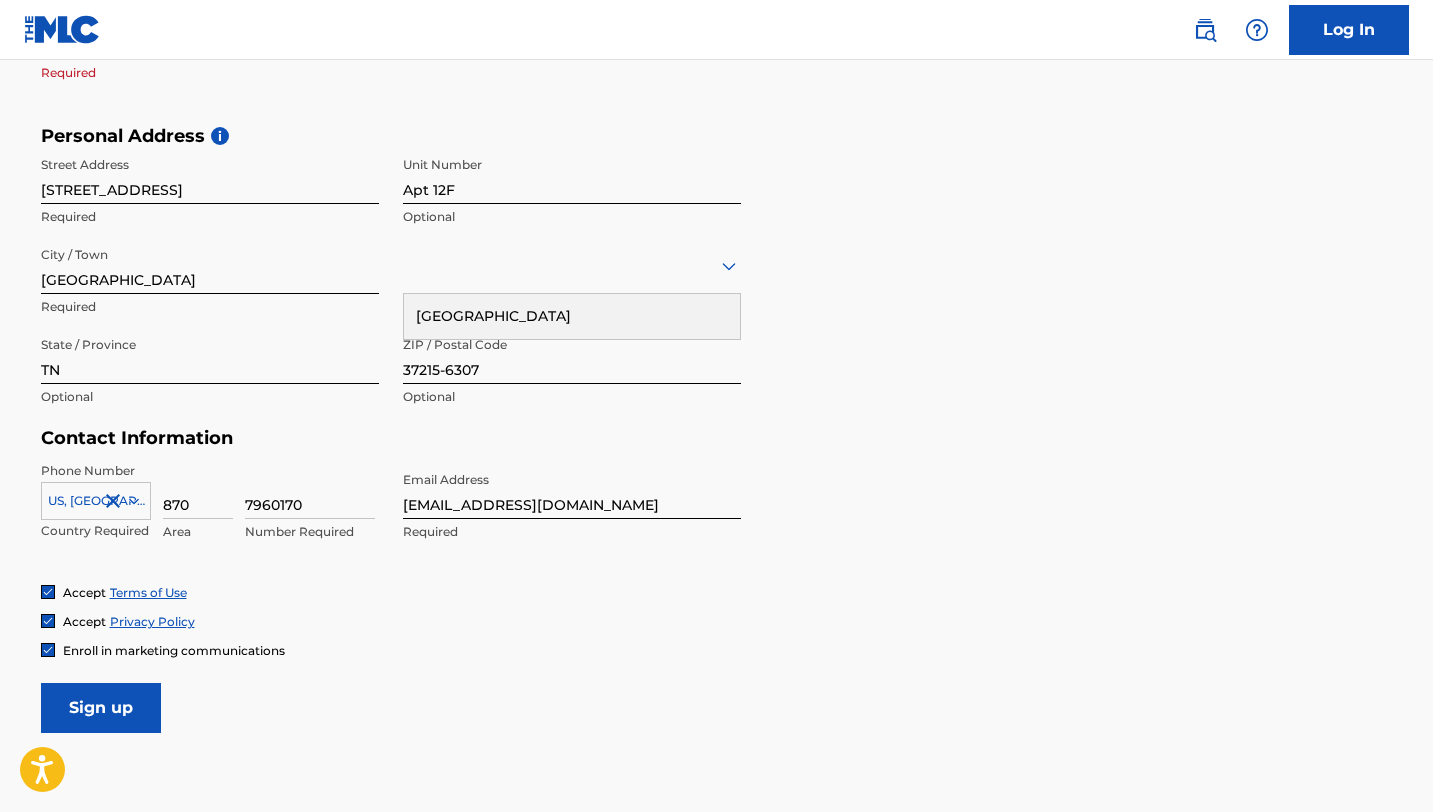click on "Sign up" at bounding box center [101, 708] 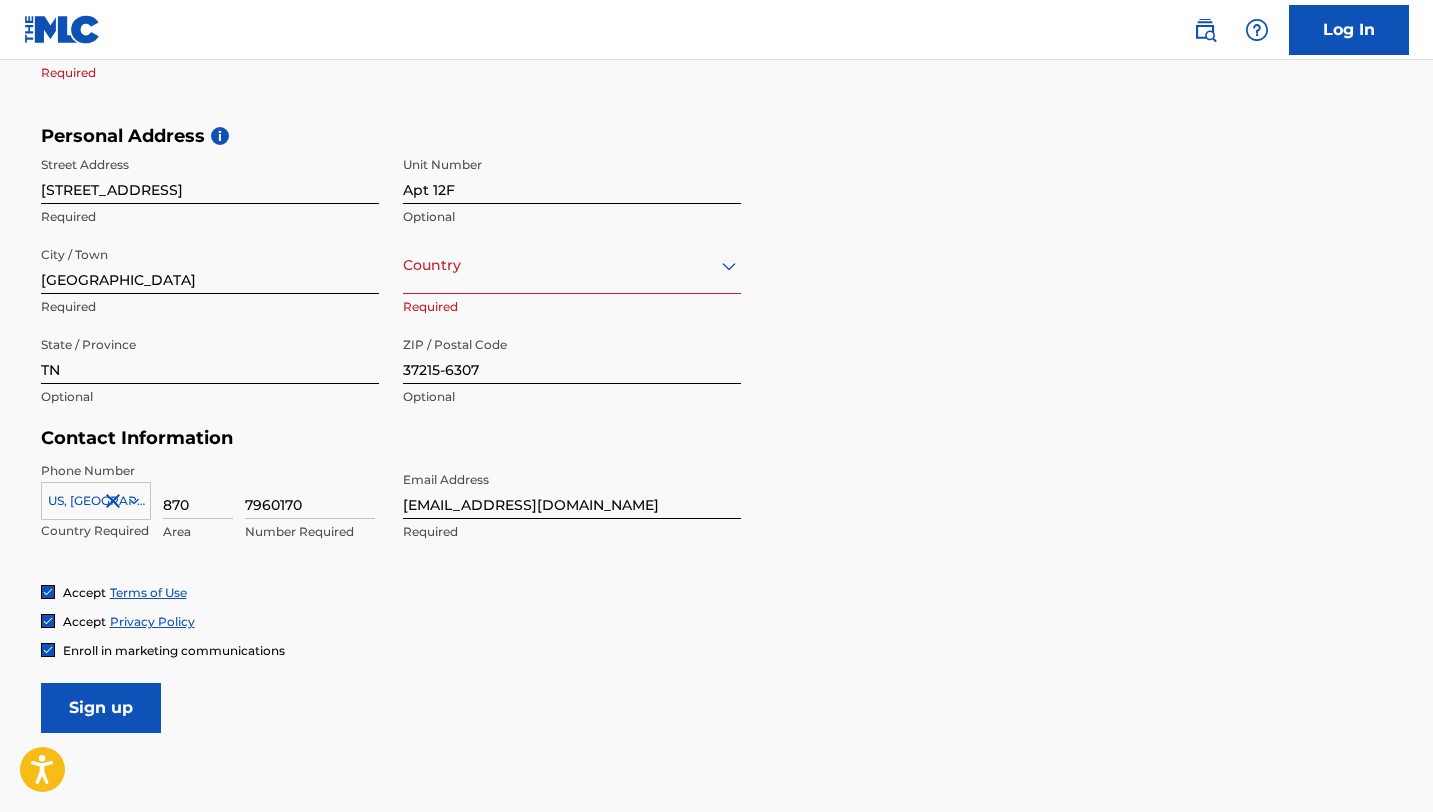 click on "Sign up" at bounding box center [101, 708] 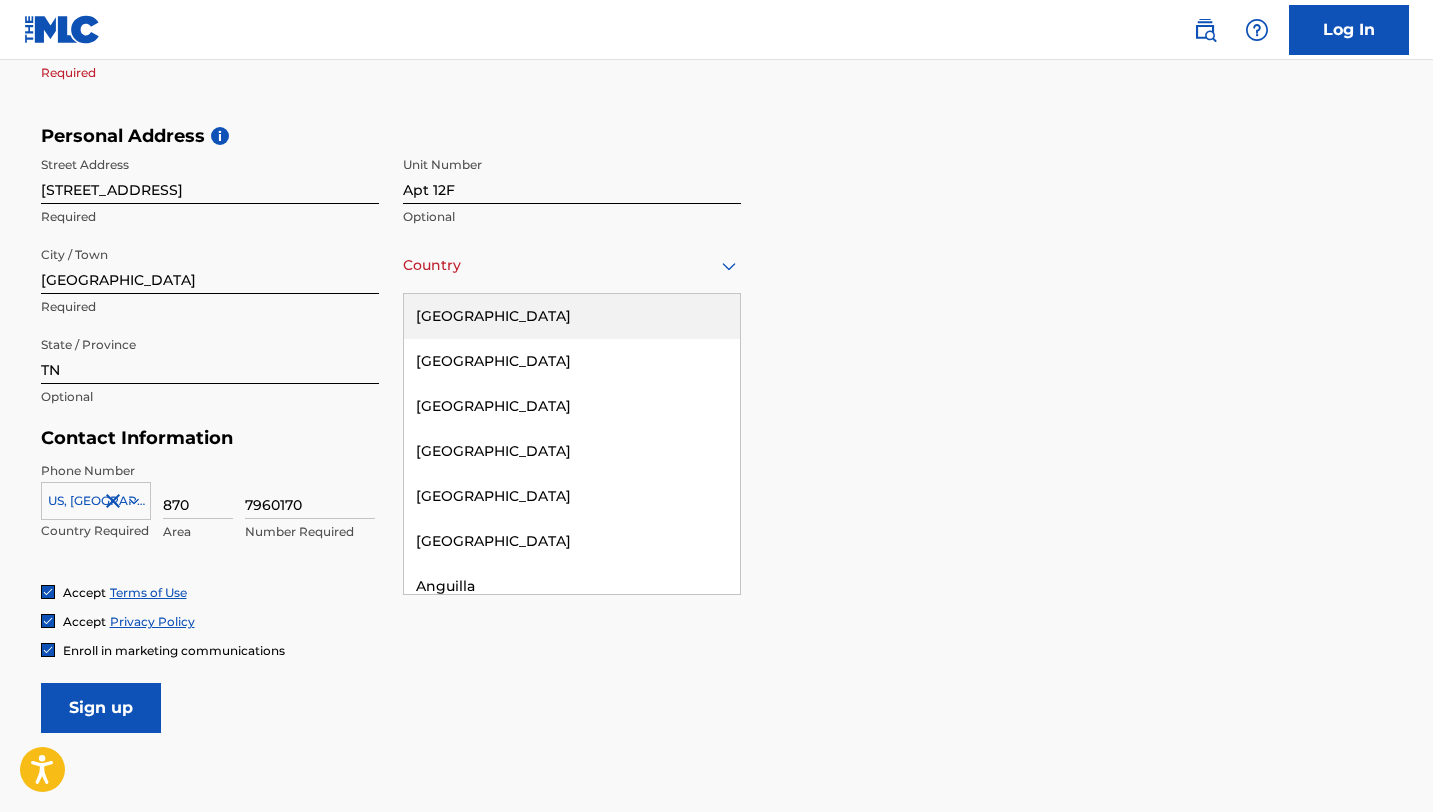 click on "[GEOGRAPHIC_DATA]" at bounding box center (572, 316) 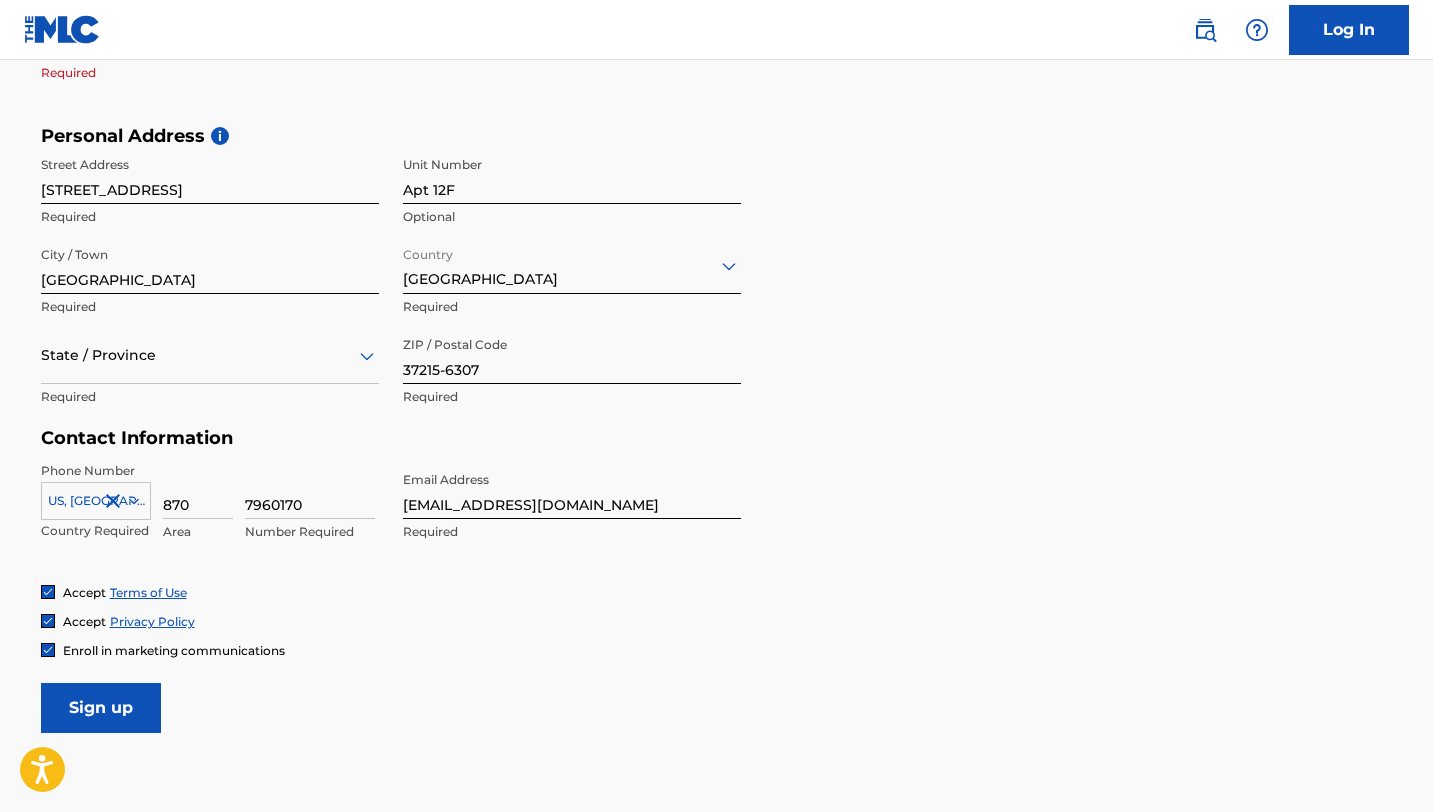 click on "Sign up" at bounding box center [101, 708] 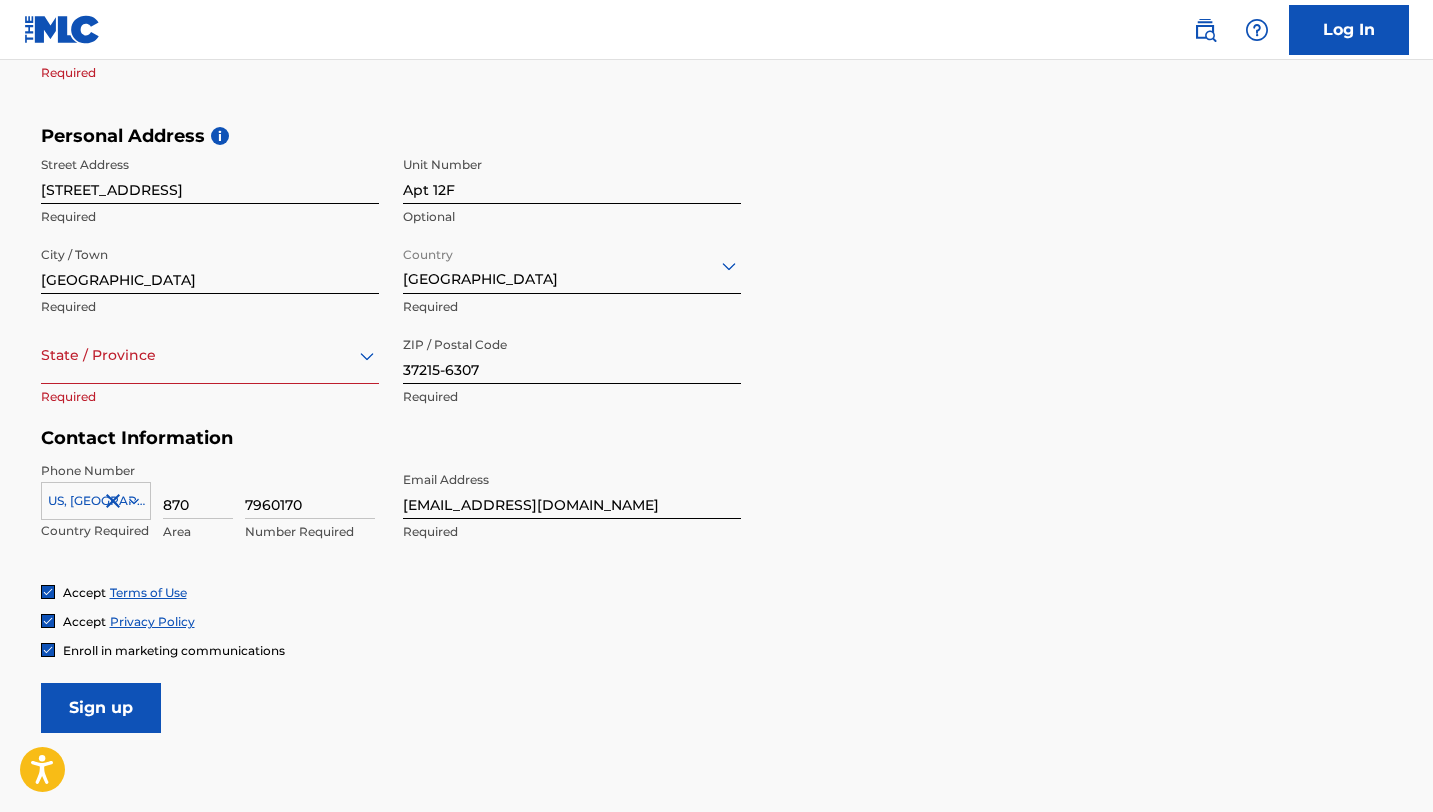 click on "Sign up" at bounding box center (101, 708) 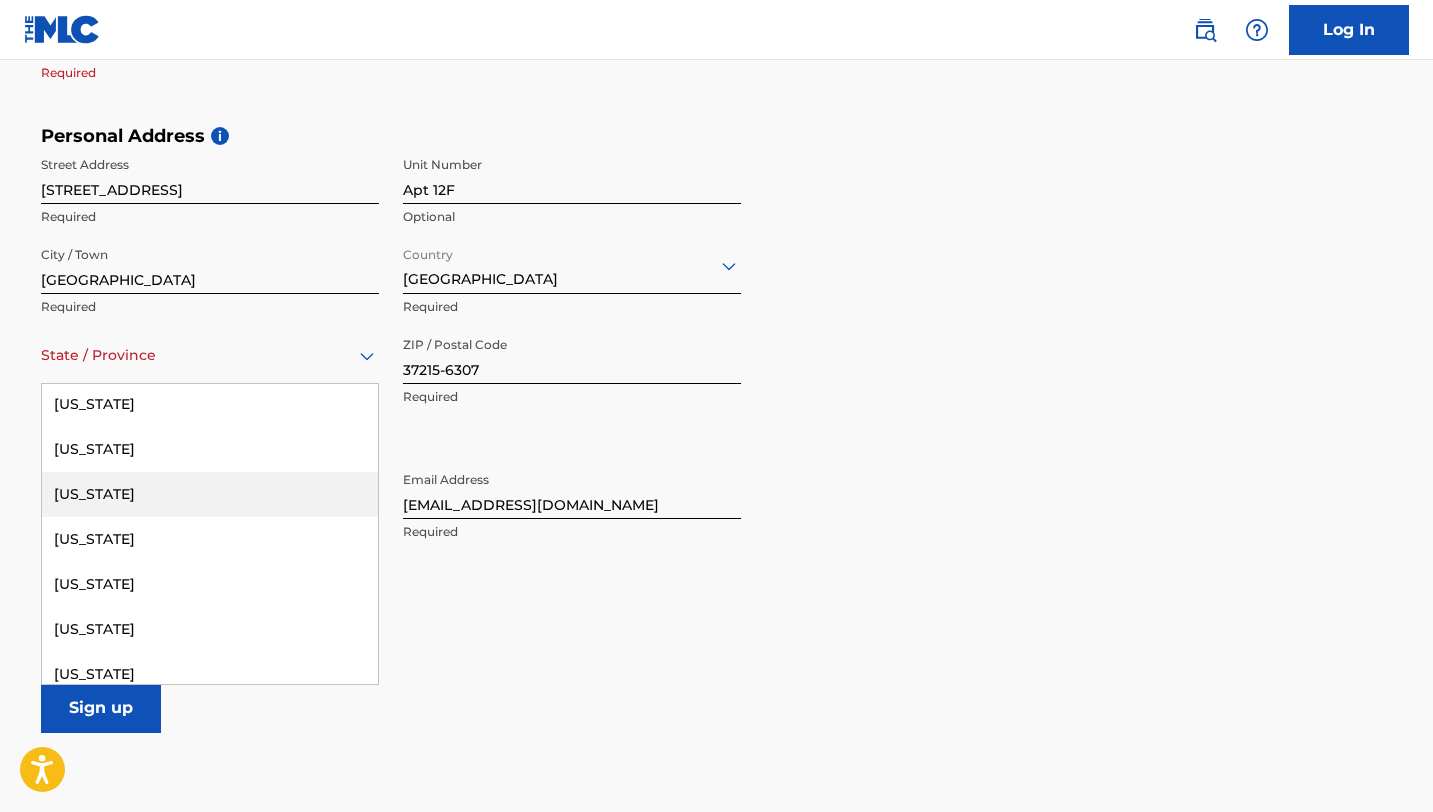 scroll, scrollTop: 1964, scrollLeft: 0, axis: vertical 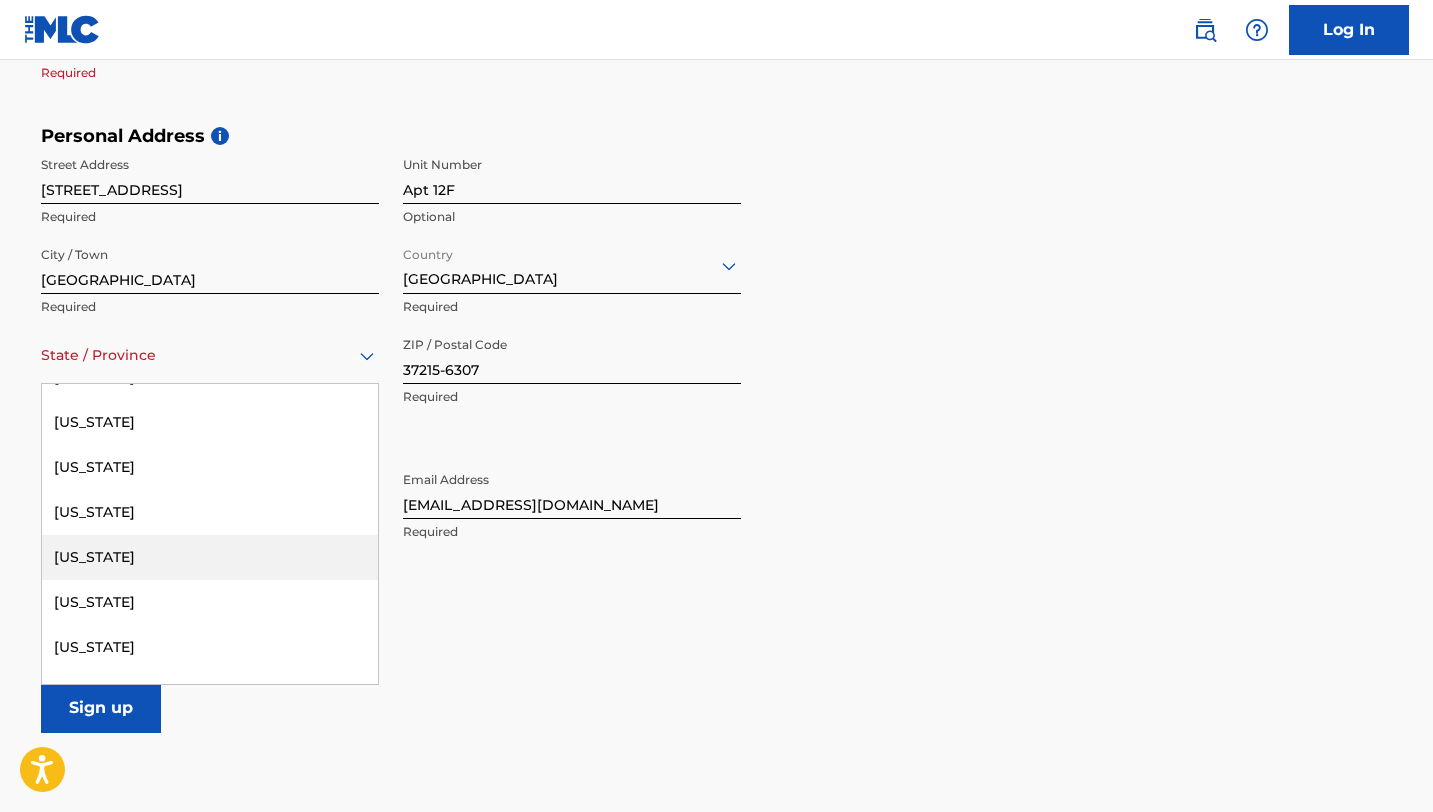 click on "[US_STATE]" at bounding box center [210, 557] 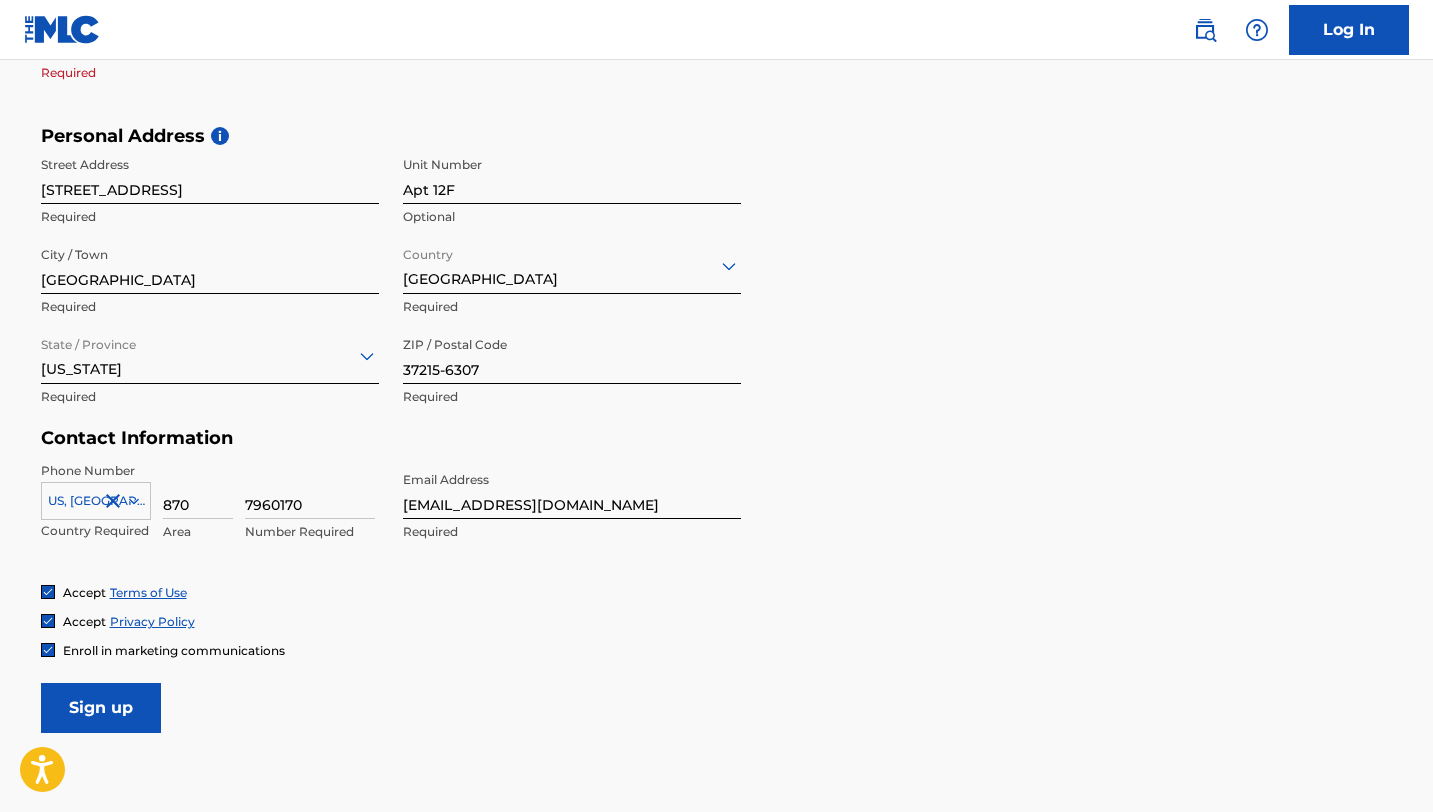 click on "Sign up" at bounding box center [101, 708] 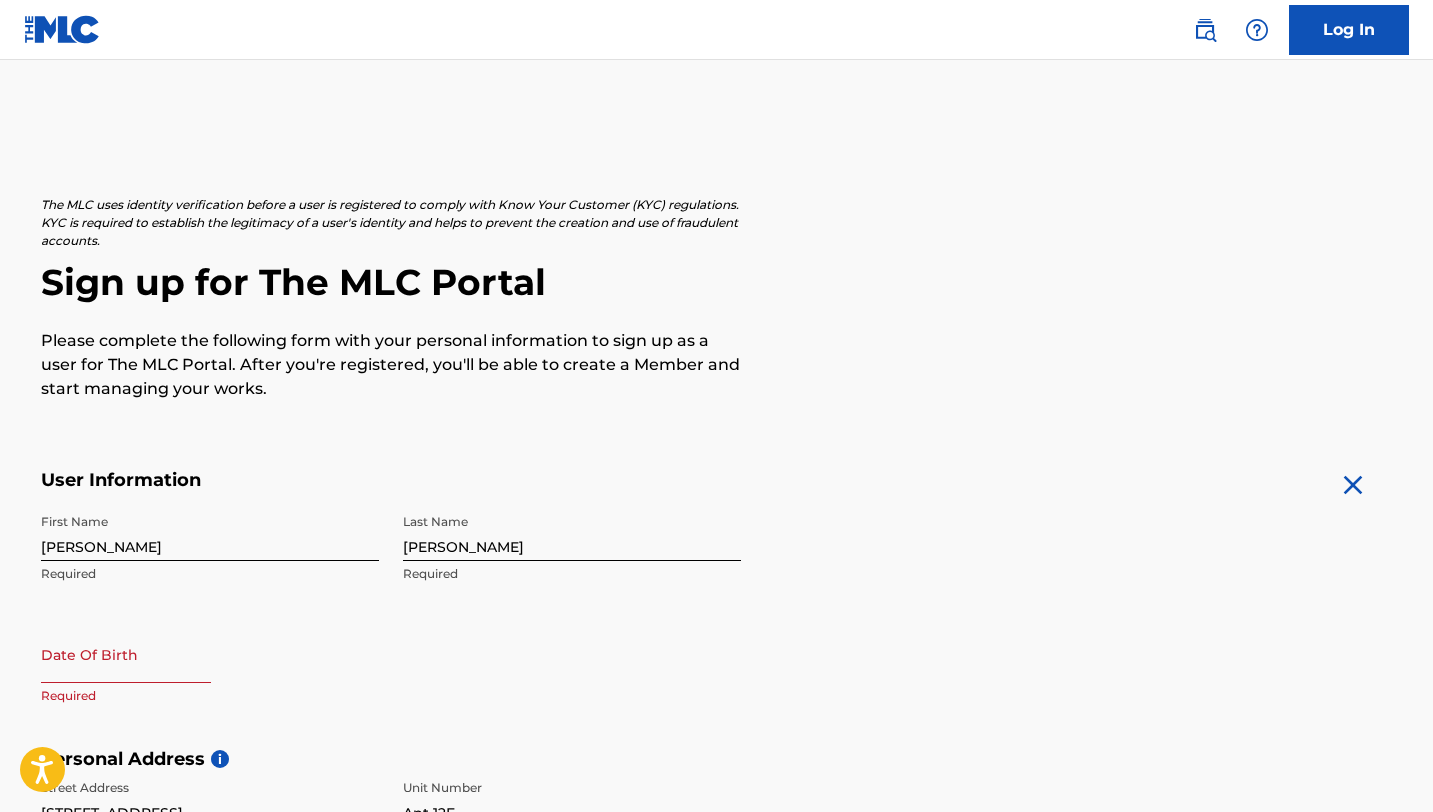 scroll, scrollTop: 153, scrollLeft: 0, axis: vertical 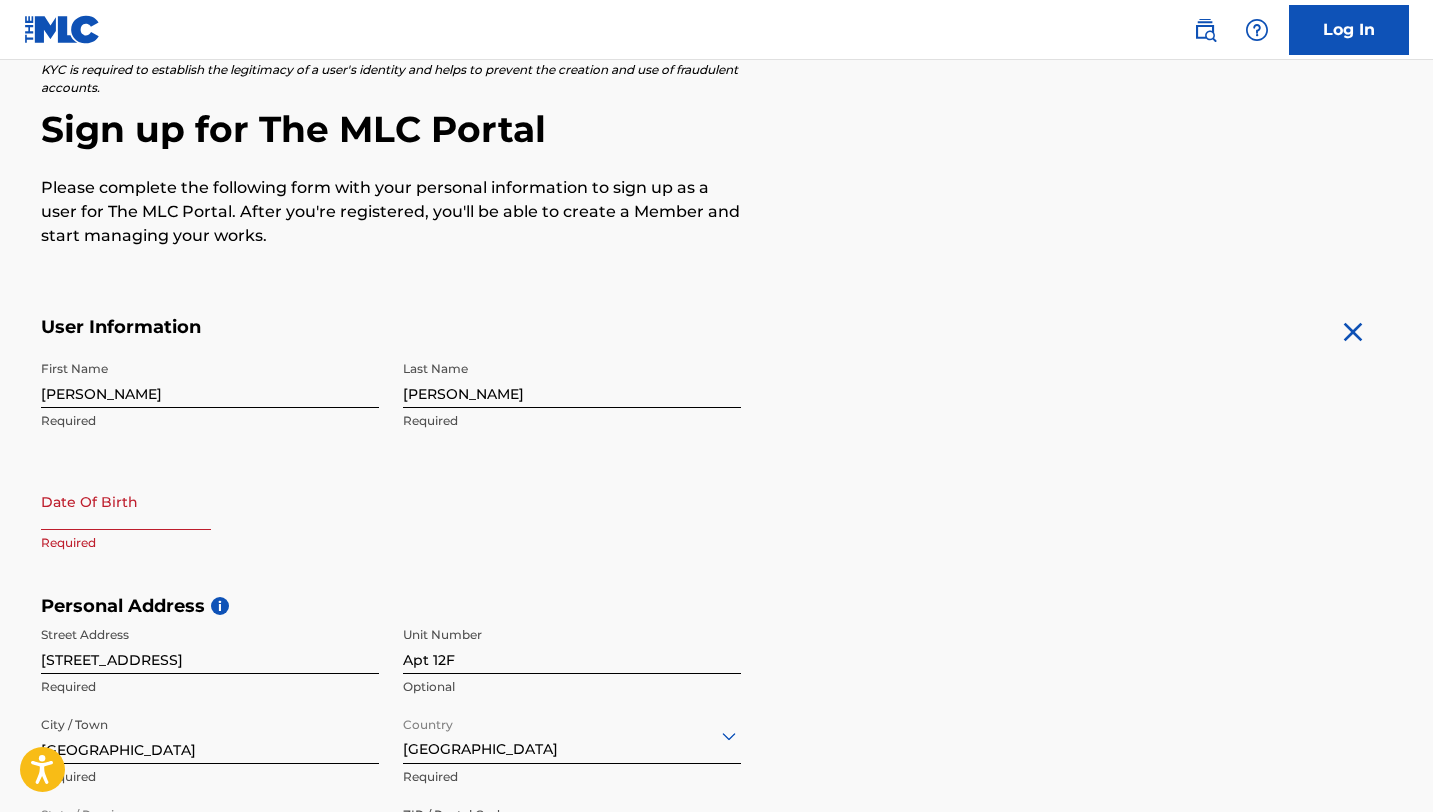 select on "6" 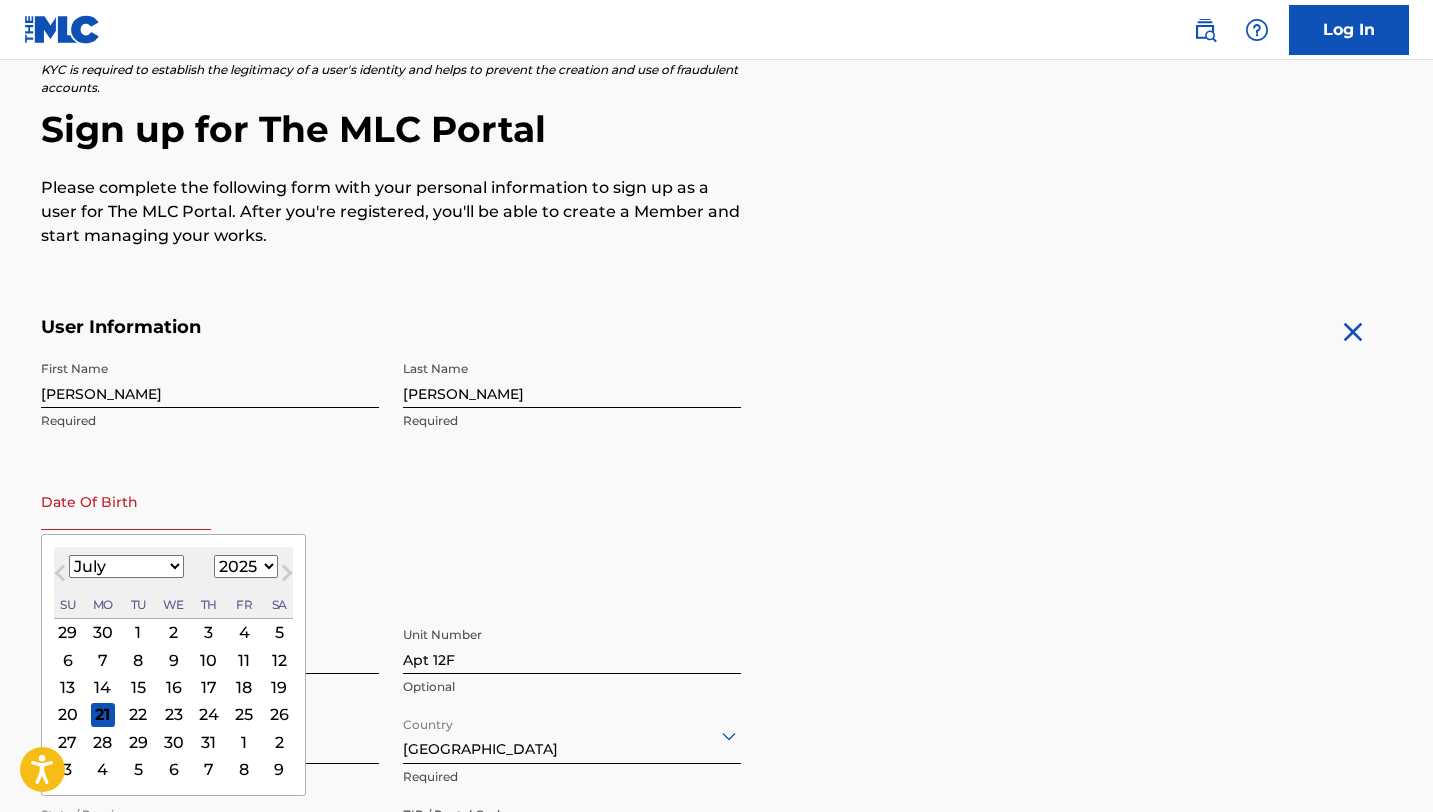 click at bounding box center (126, 501) 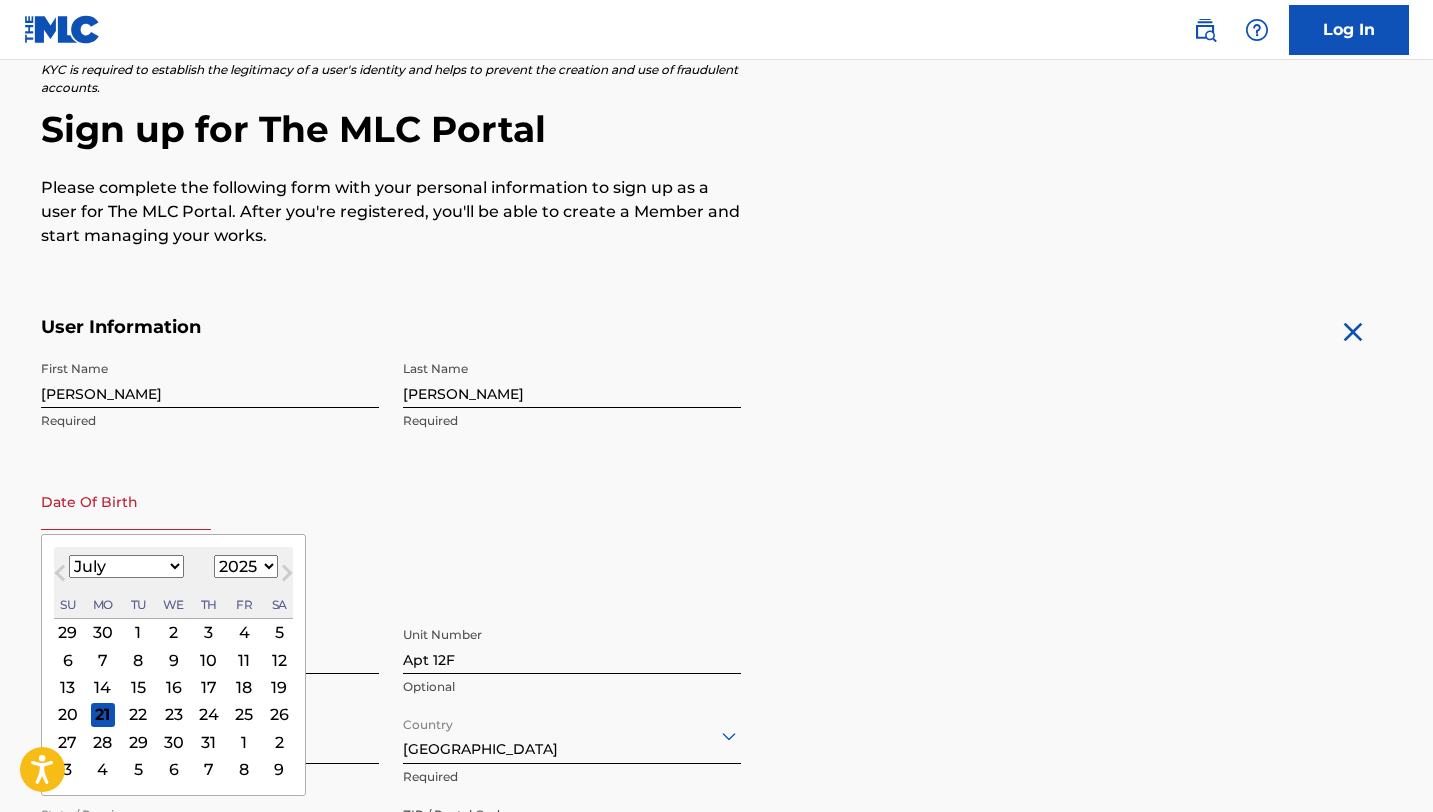 select on "11" 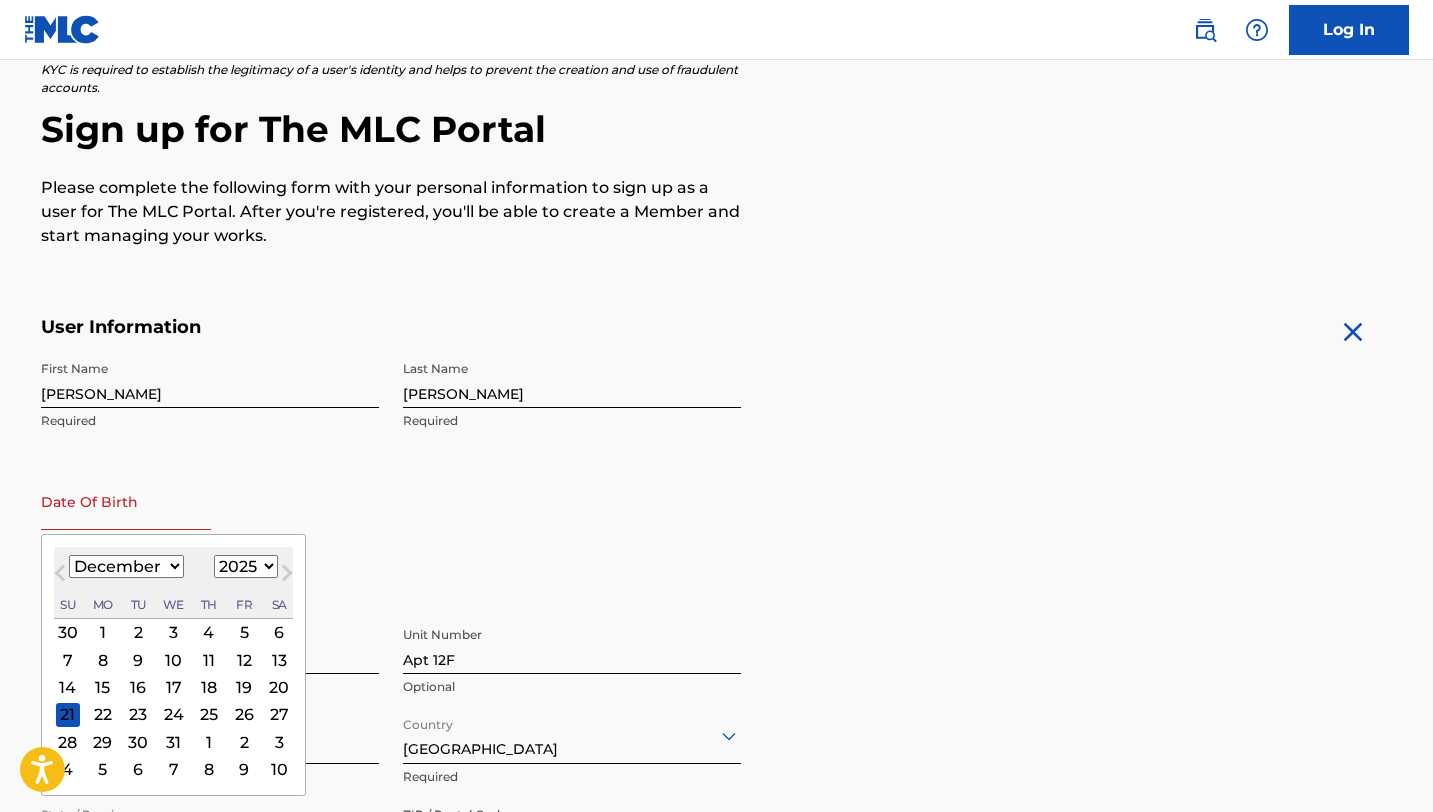 click on "28" at bounding box center [67, 742] 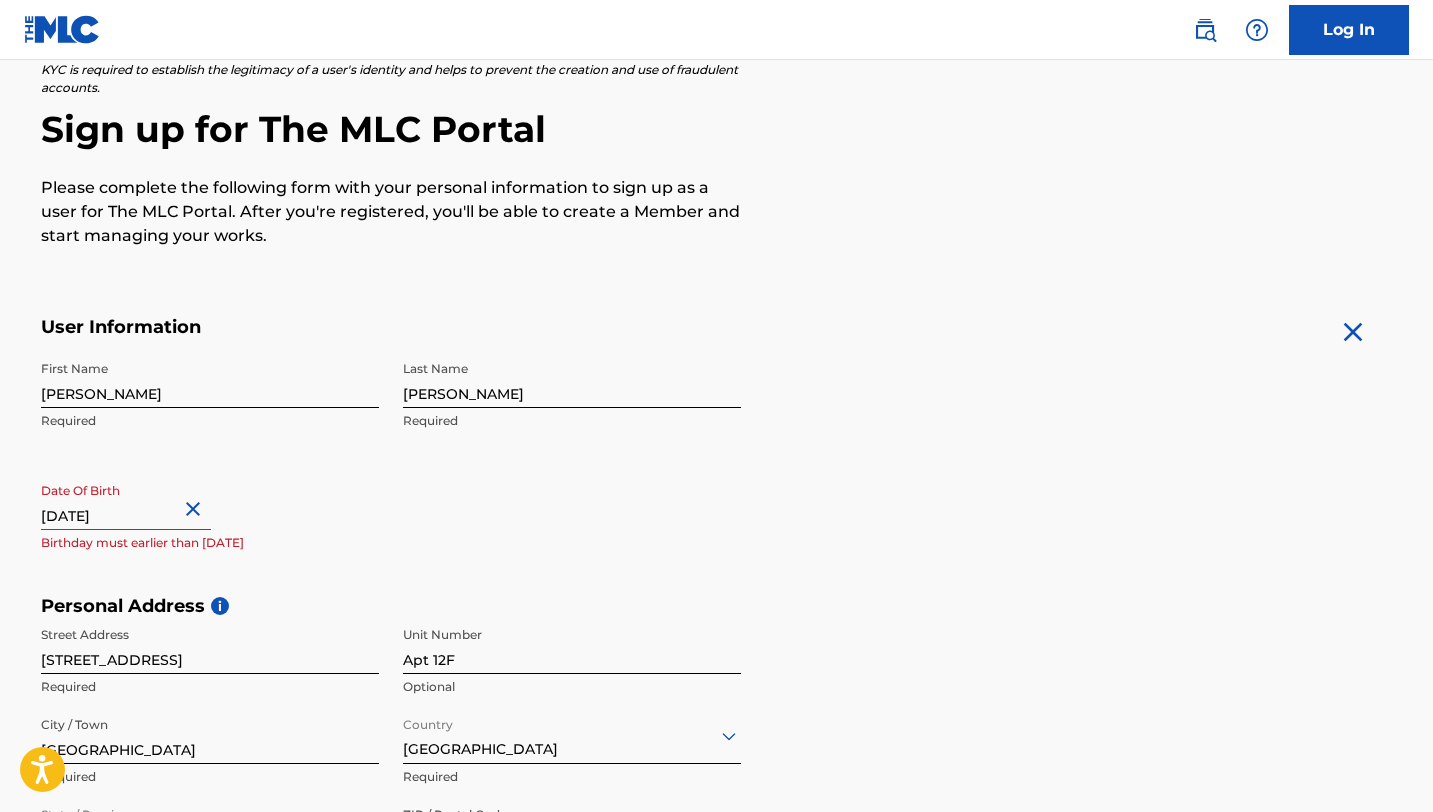 click on "[DATE]" at bounding box center (126, 501) 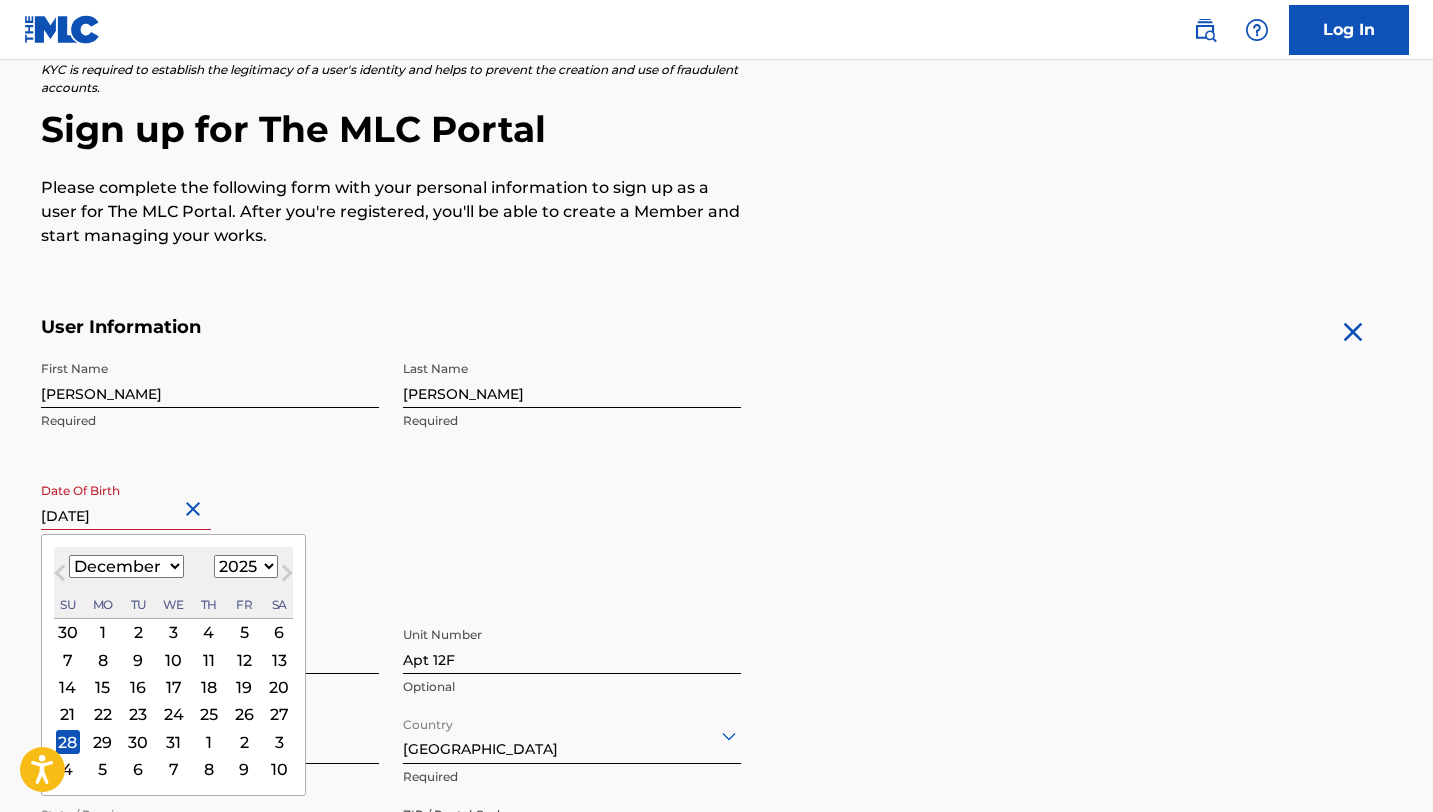 click on "1899 1900 1901 1902 1903 1904 1905 1906 1907 1908 1909 1910 1911 1912 1913 1914 1915 1916 1917 1918 1919 1920 1921 1922 1923 1924 1925 1926 1927 1928 1929 1930 1931 1932 1933 1934 1935 1936 1937 1938 1939 1940 1941 1942 1943 1944 1945 1946 1947 1948 1949 1950 1951 1952 1953 1954 1955 1956 1957 1958 1959 1960 1961 1962 1963 1964 1965 1966 1967 1968 1969 1970 1971 1972 1973 1974 1975 1976 1977 1978 1979 1980 1981 1982 1983 1984 1985 1986 1987 1988 1989 1990 1991 1992 1993 1994 1995 1996 1997 1998 1999 2000 2001 2002 2003 2004 2005 2006 2007 2008 2009 2010 2011 2012 2013 2014 2015 2016 2017 2018 2019 2020 2021 2022 2023 2024 2025 2026 2027 2028 2029 2030 2031 2032 2033 2034 2035 2036 2037 2038 2039 2040 2041 2042 2043 2044 2045 2046 2047 2048 2049 2050 2051 2052 2053 2054 2055 2056 2057 2058 2059 2060 2061 2062 2063 2064 2065 2066 2067 2068 2069 2070 2071 2072 2073 2074 2075 2076 2077 2078 2079 2080 2081 2082 2083 2084 2085 2086 2087 2088 2089 2090 2091 2092 2093 2094 2095 2096 2097 2098 2099 2100" at bounding box center [246, 566] 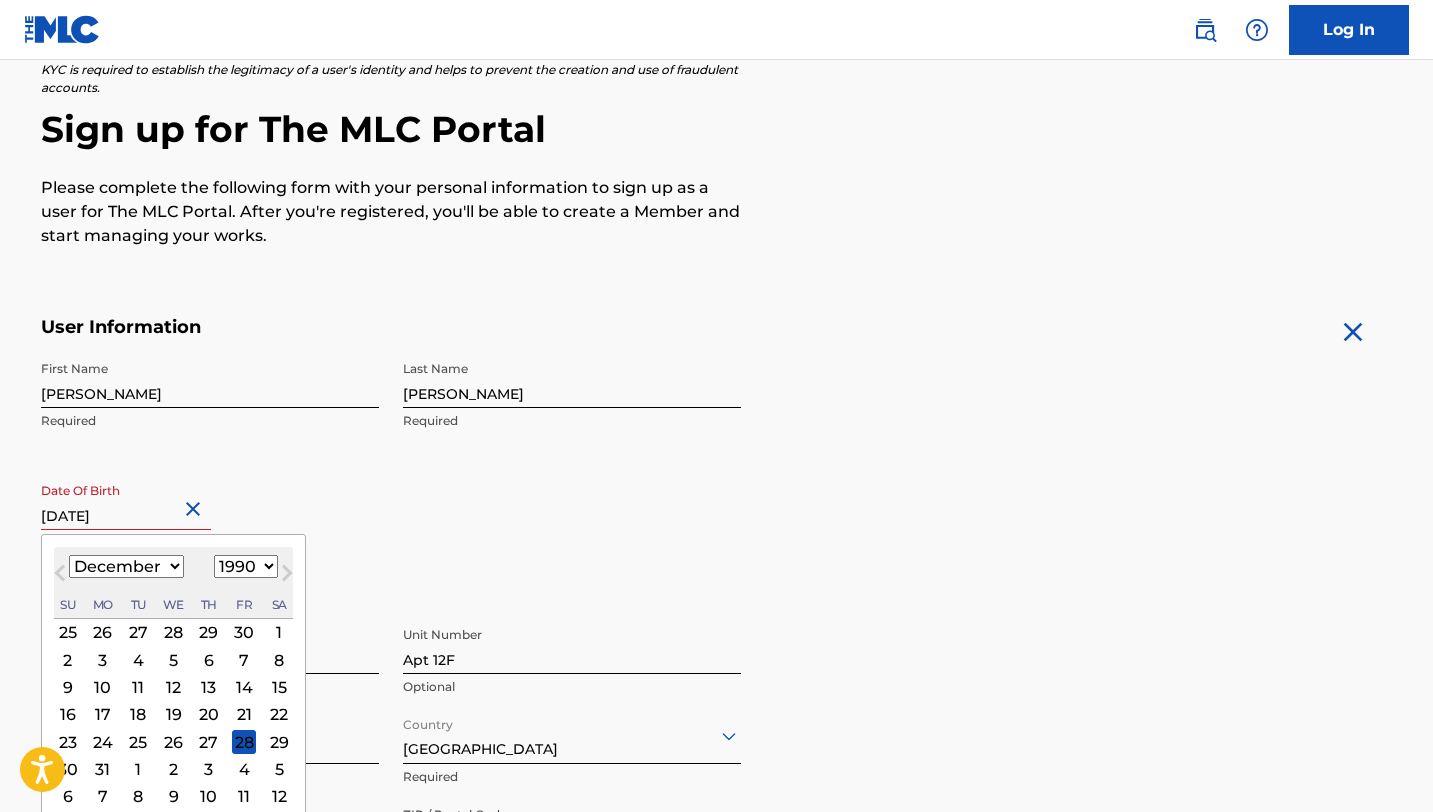 click on "Date Of Birth [DEMOGRAPHIC_DATA] [DEMOGRAPHIC_DATA] Previous Month Next Month [DATE] January February March April May June July August September October November [DATE] 1900 1901 1902 1903 1904 1905 1906 1907 1908 1909 1910 1911 1912 1913 1914 1915 1916 1917 1918 1919 1920 1921 1922 1923 1924 1925 1926 1927 1928 1929 1930 1931 1932 1933 1934 1935 1936 1937 1938 1939 1940 1941 1942 1943 1944 1945 1946 1947 1948 1949 1950 1951 1952 1953 1954 1955 1956 1957 1958 1959 1960 1961 1962 1963 1964 1965 1966 1967 1968 1969 1970 1971 1972 1973 1974 1975 1976 1977 1978 1979 1980 1981 1982 1983 1984 1985 1986 1987 1988 1989 1990 1991 1992 1993 1994 1995 1996 1997 1998 1999 2000 2001 2002 2003 2004 2005 2006 2007 2008 2009 2010 2011 2012 2013 2014 2015 2016 2017 2018 2019 2020 2021 2022 2023 2024 2025 2026 2027 2028 2029 2030 2031 2032 2033 2034 2035 2036 2037 2038 2039 2040 2041 2042 2043 2044 2045 2046 2047 2048 2049 2050 2051 2052 2053 2054 2055 2056 2057 2058 2059 2060 2061 2062 2063 2064 2065 2066 2067 2068 Su" at bounding box center [210, 518] 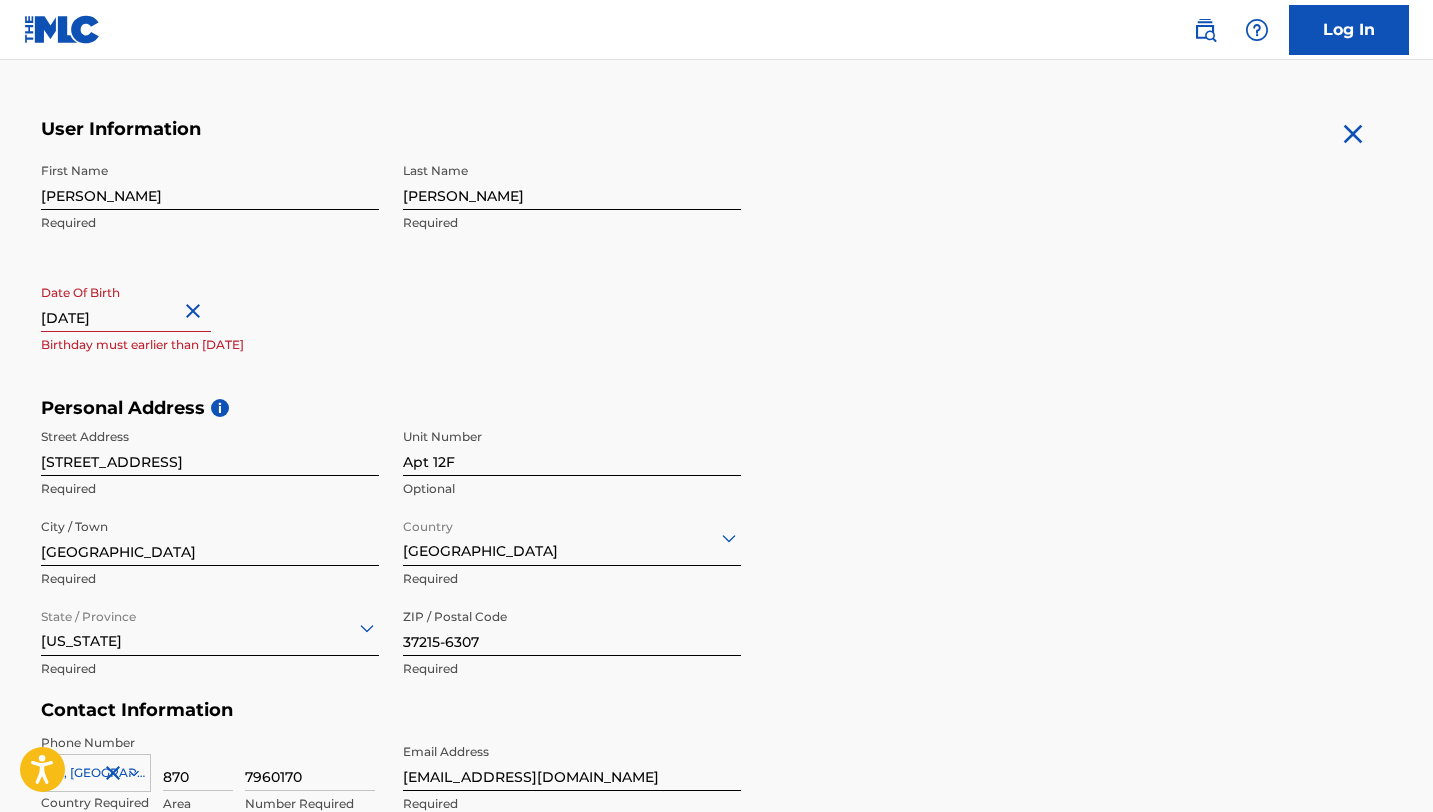 scroll, scrollTop: 572, scrollLeft: 0, axis: vertical 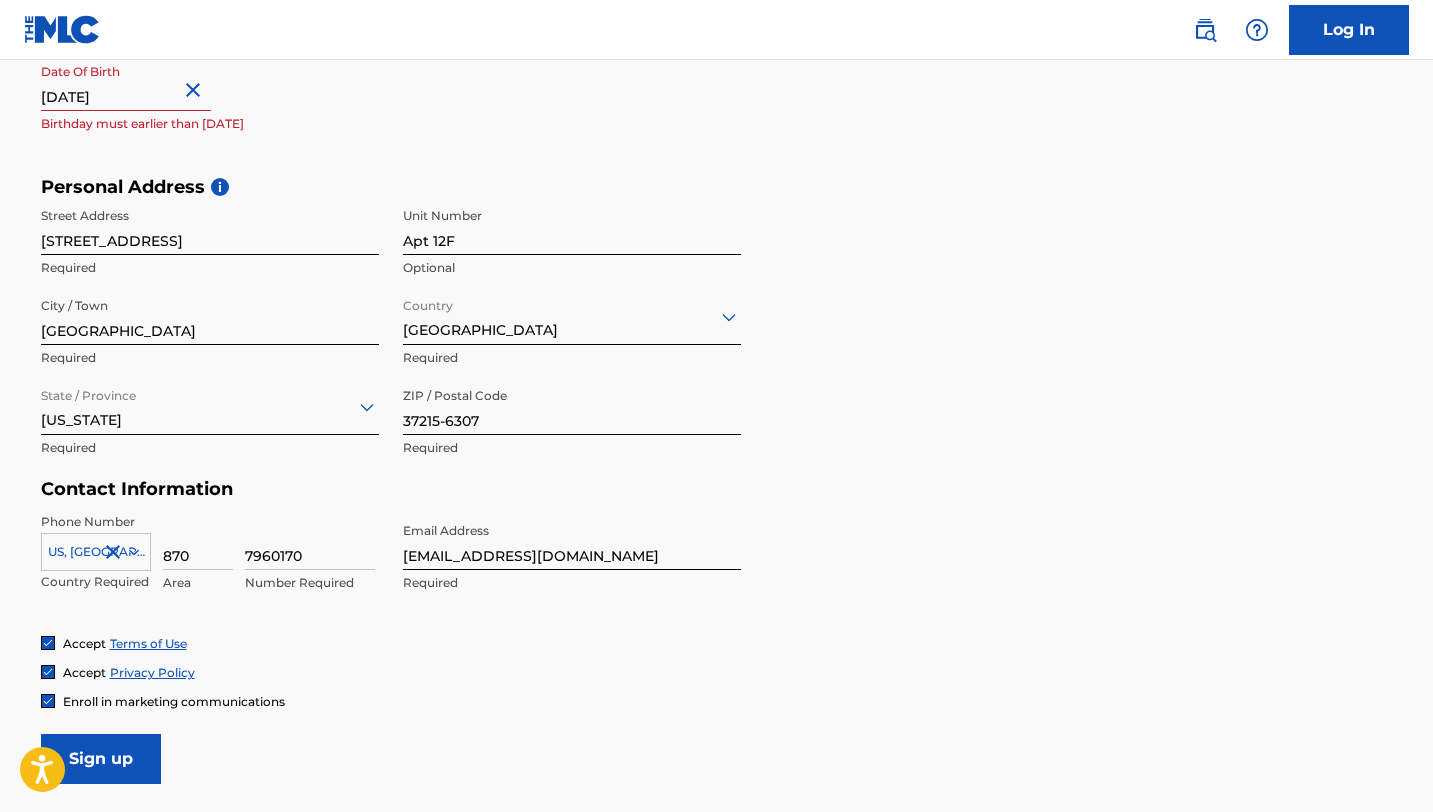 click on "Sign up" at bounding box center (101, 759) 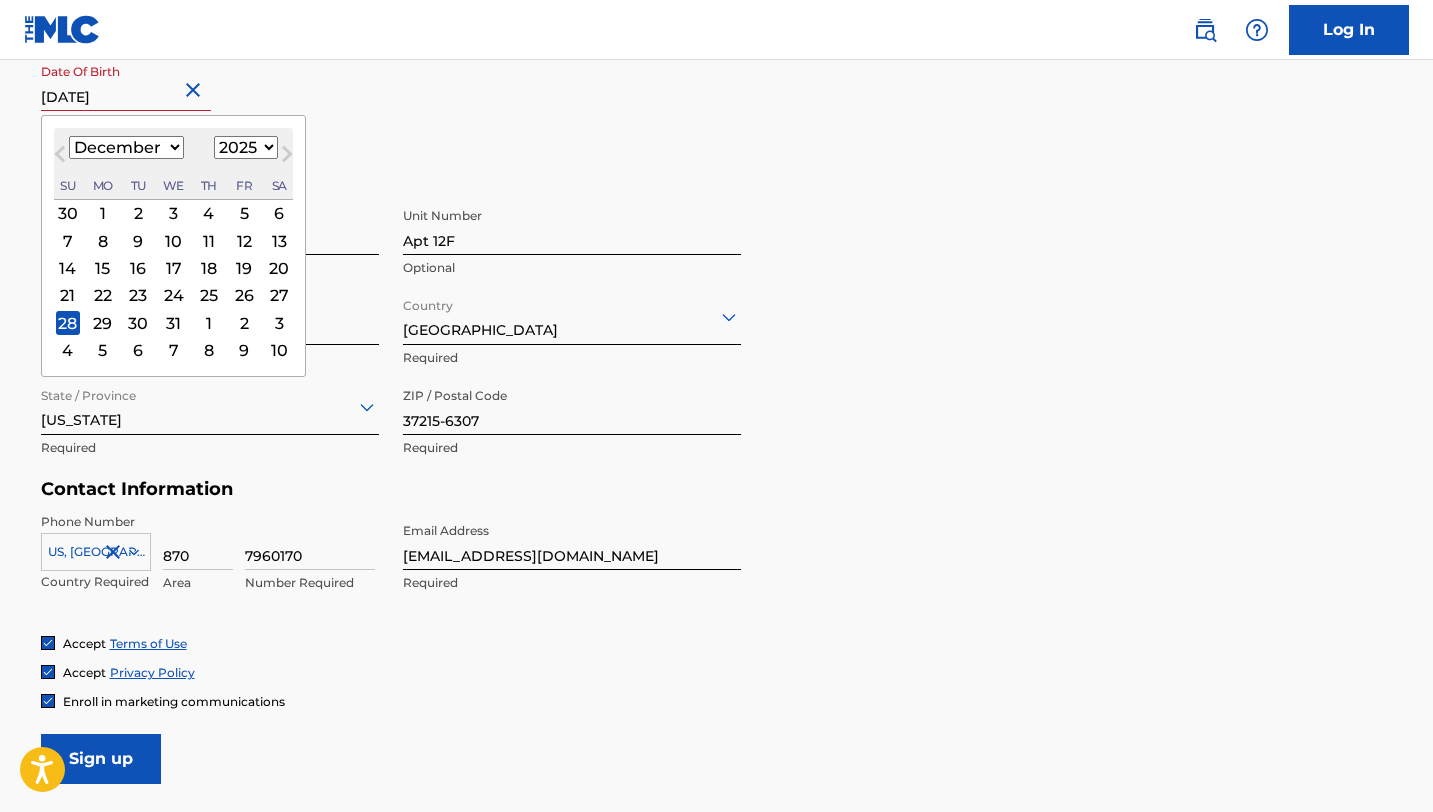 click on "[DATE]" at bounding box center [126, 82] 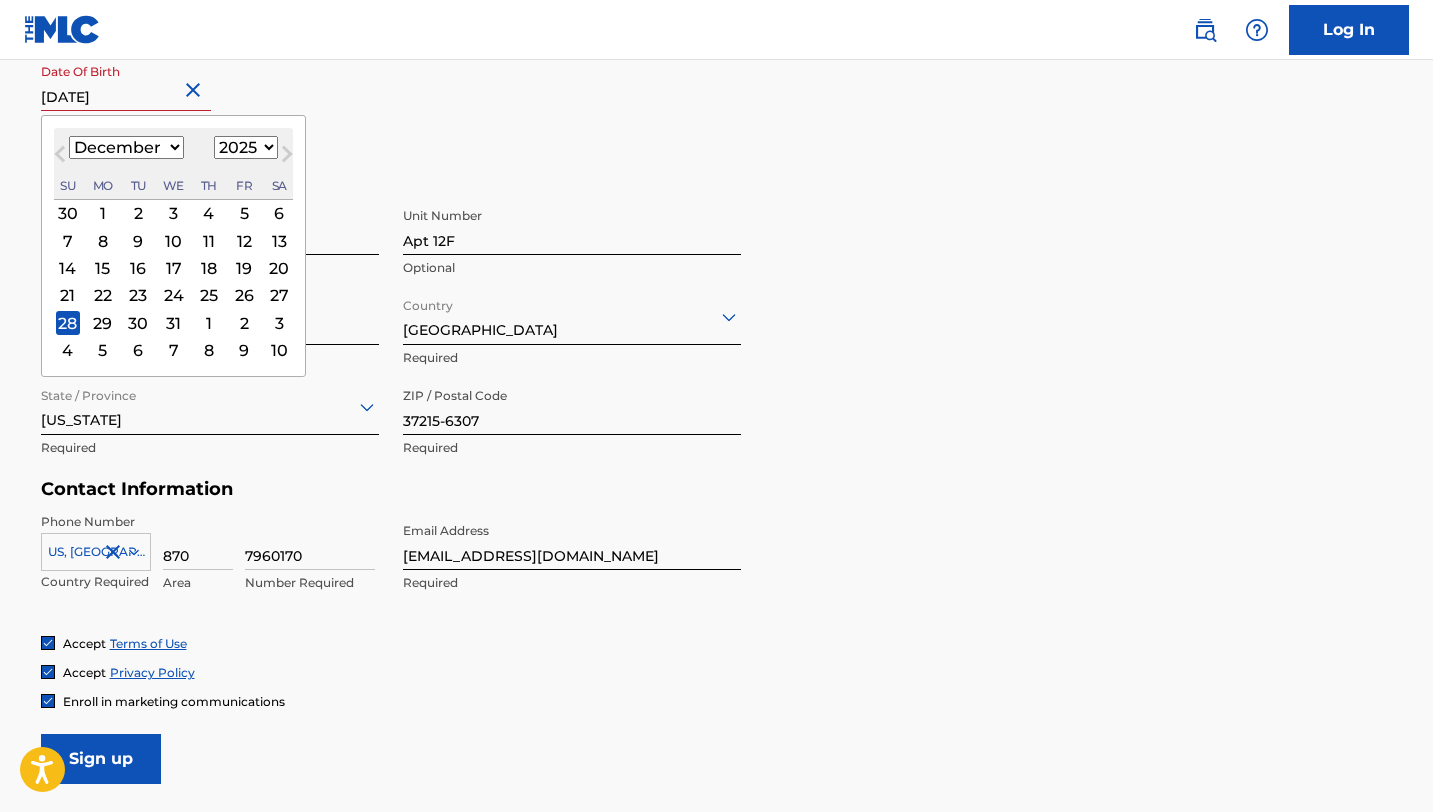 select on "1990" 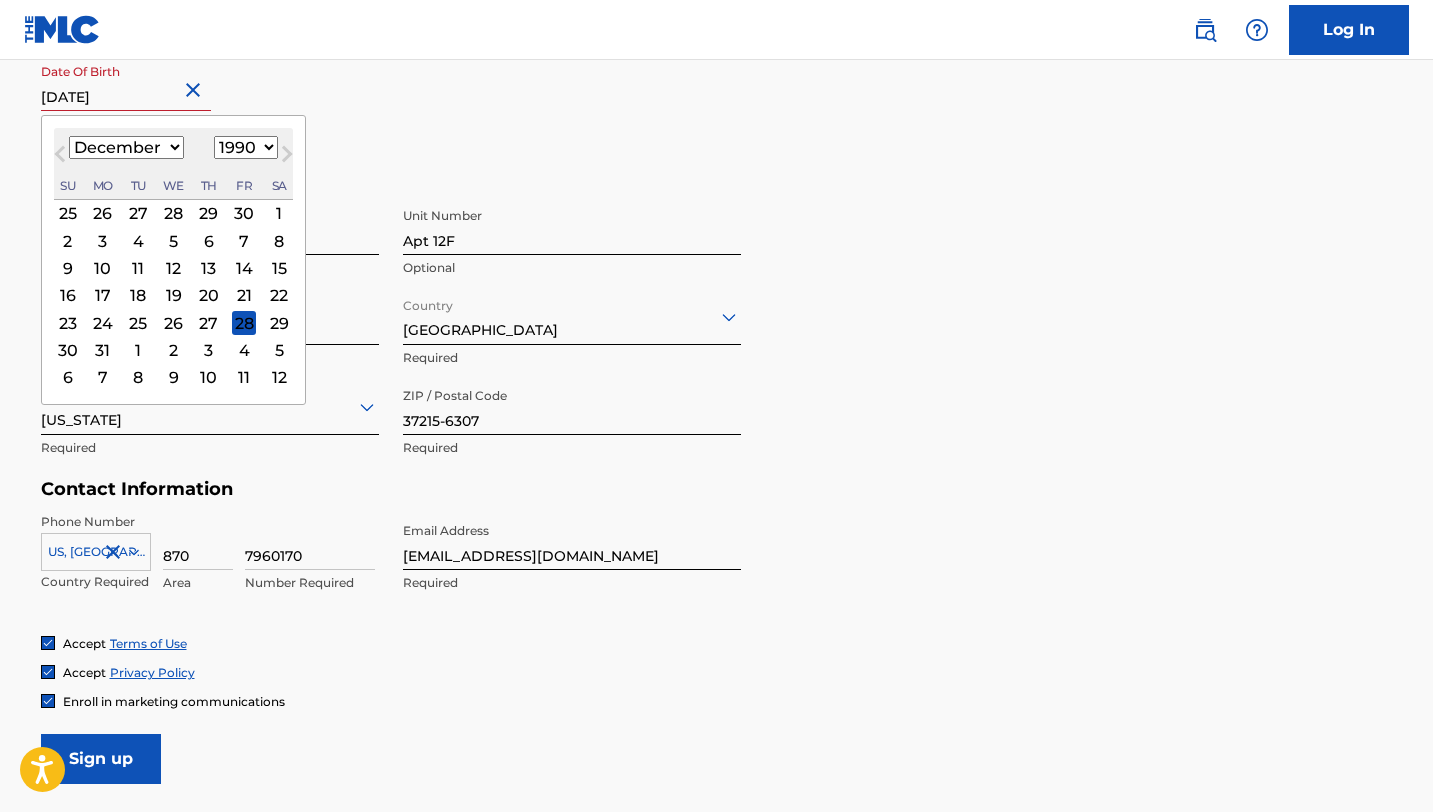 click on "28" at bounding box center (244, 323) 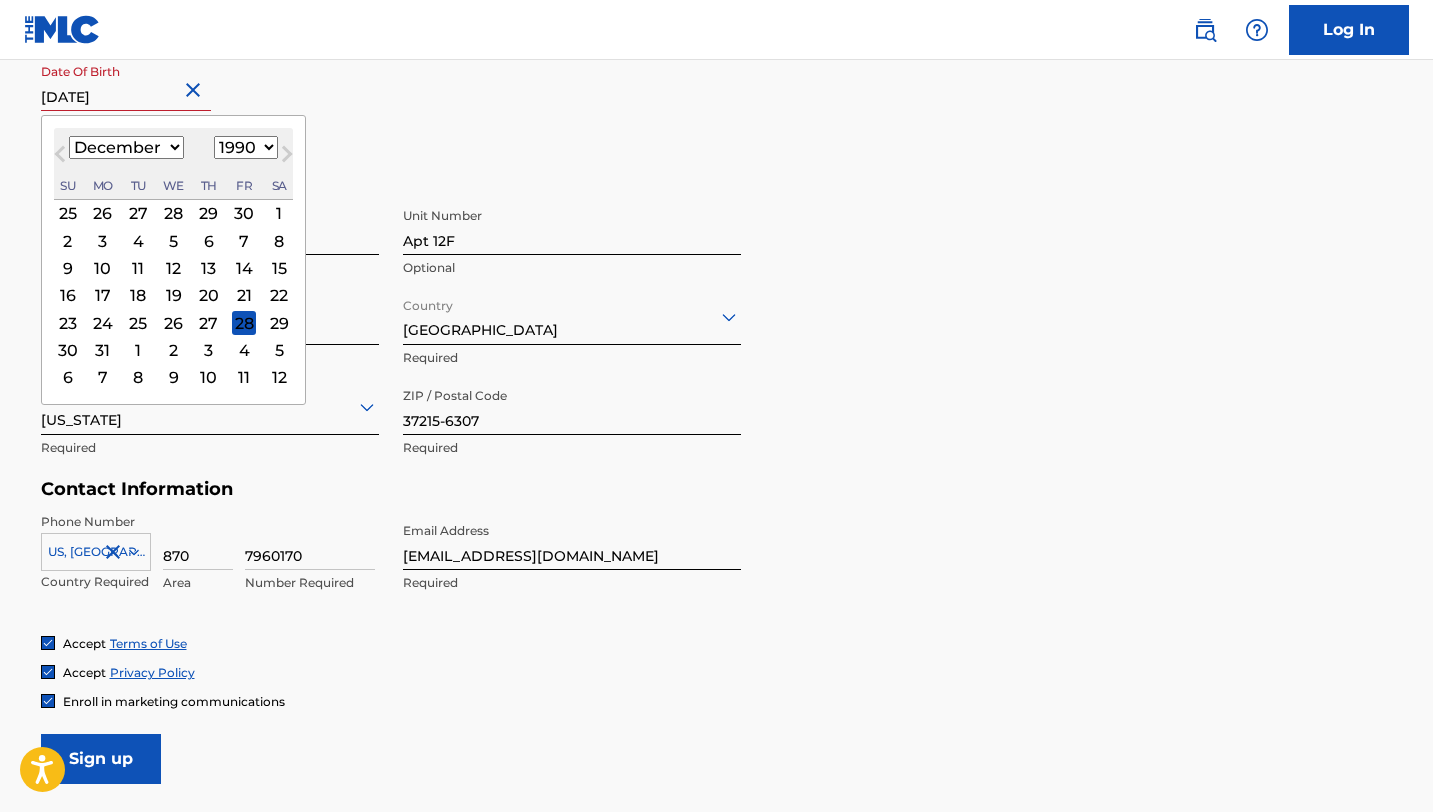 type on "[DATE]" 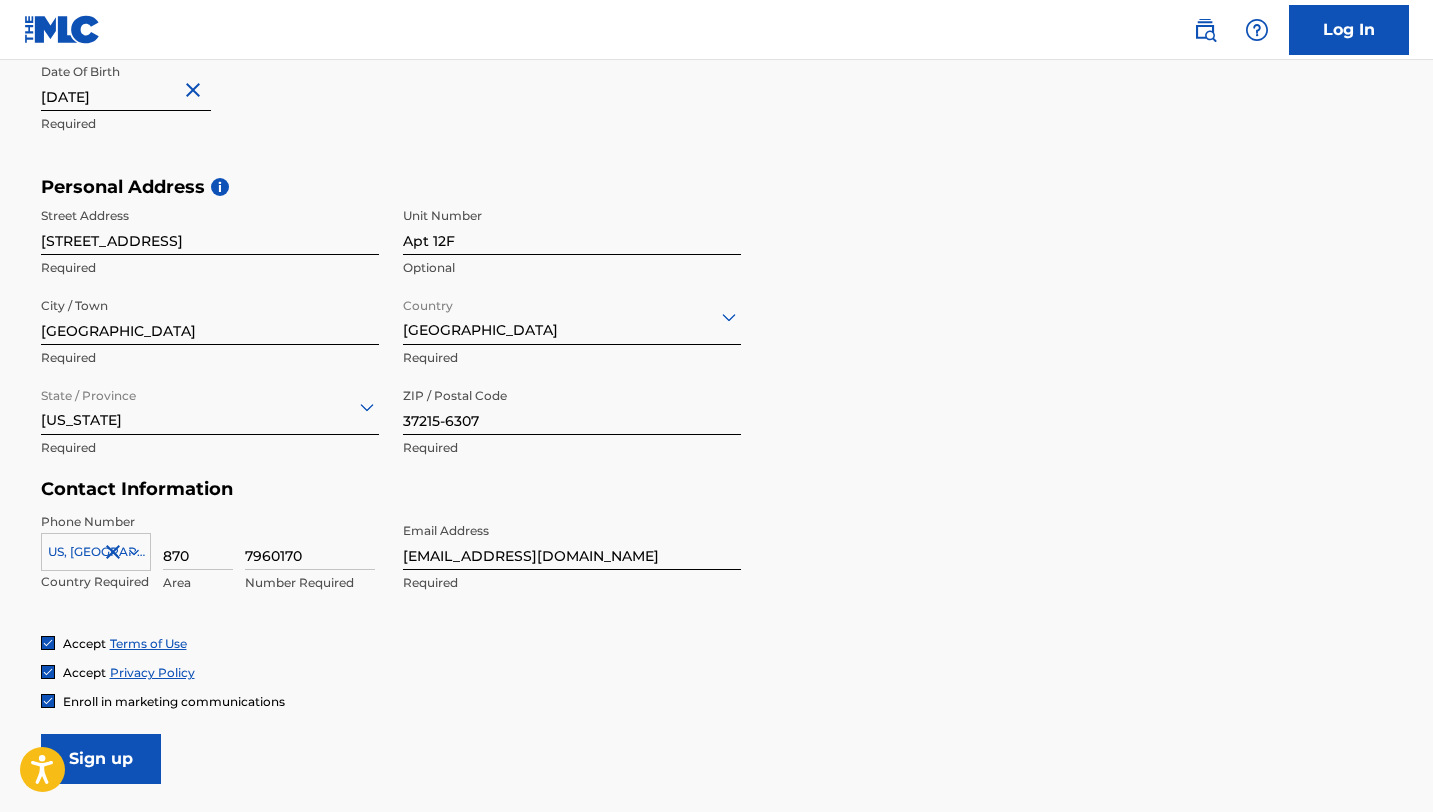 click on "Sign up" at bounding box center (101, 759) 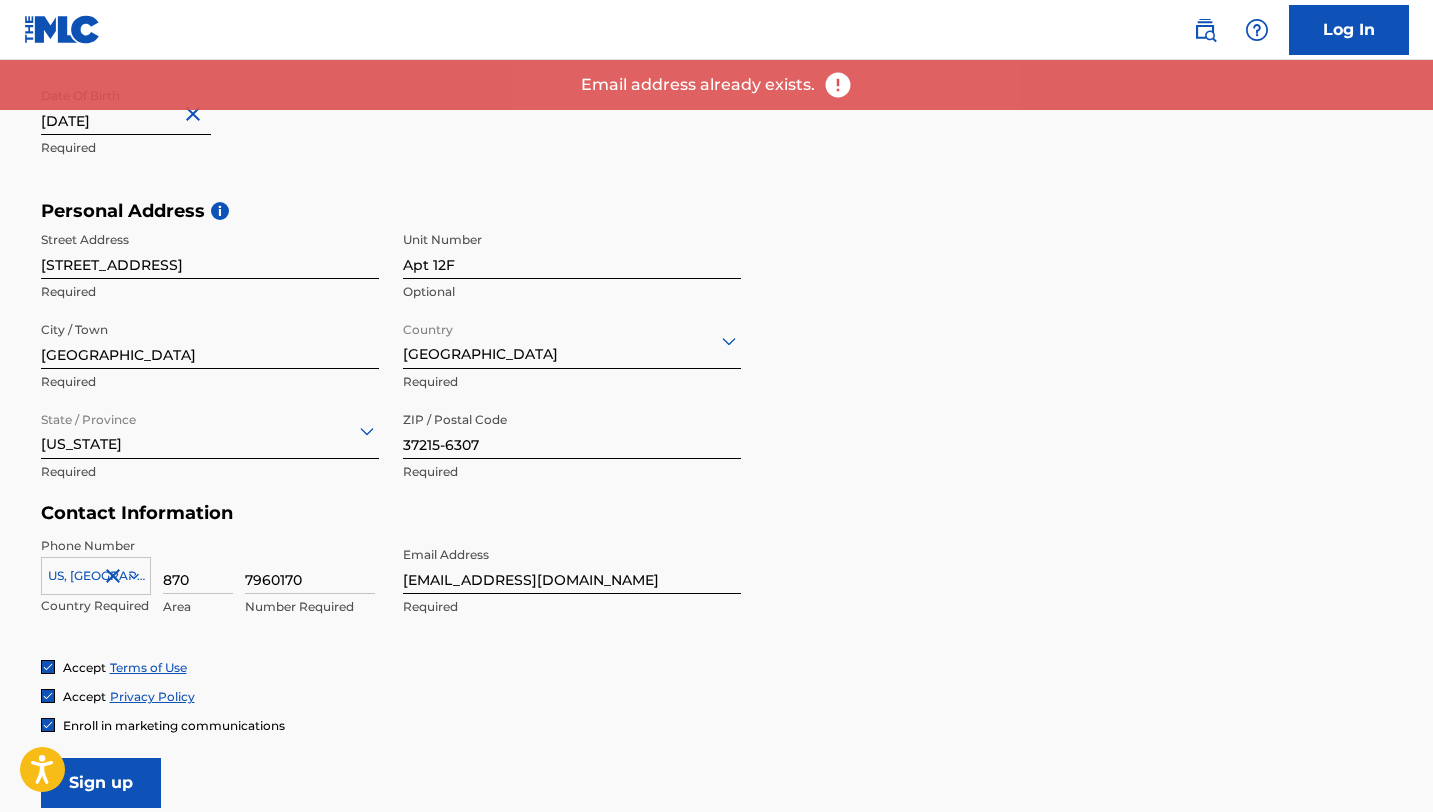 scroll, scrollTop: 551, scrollLeft: 0, axis: vertical 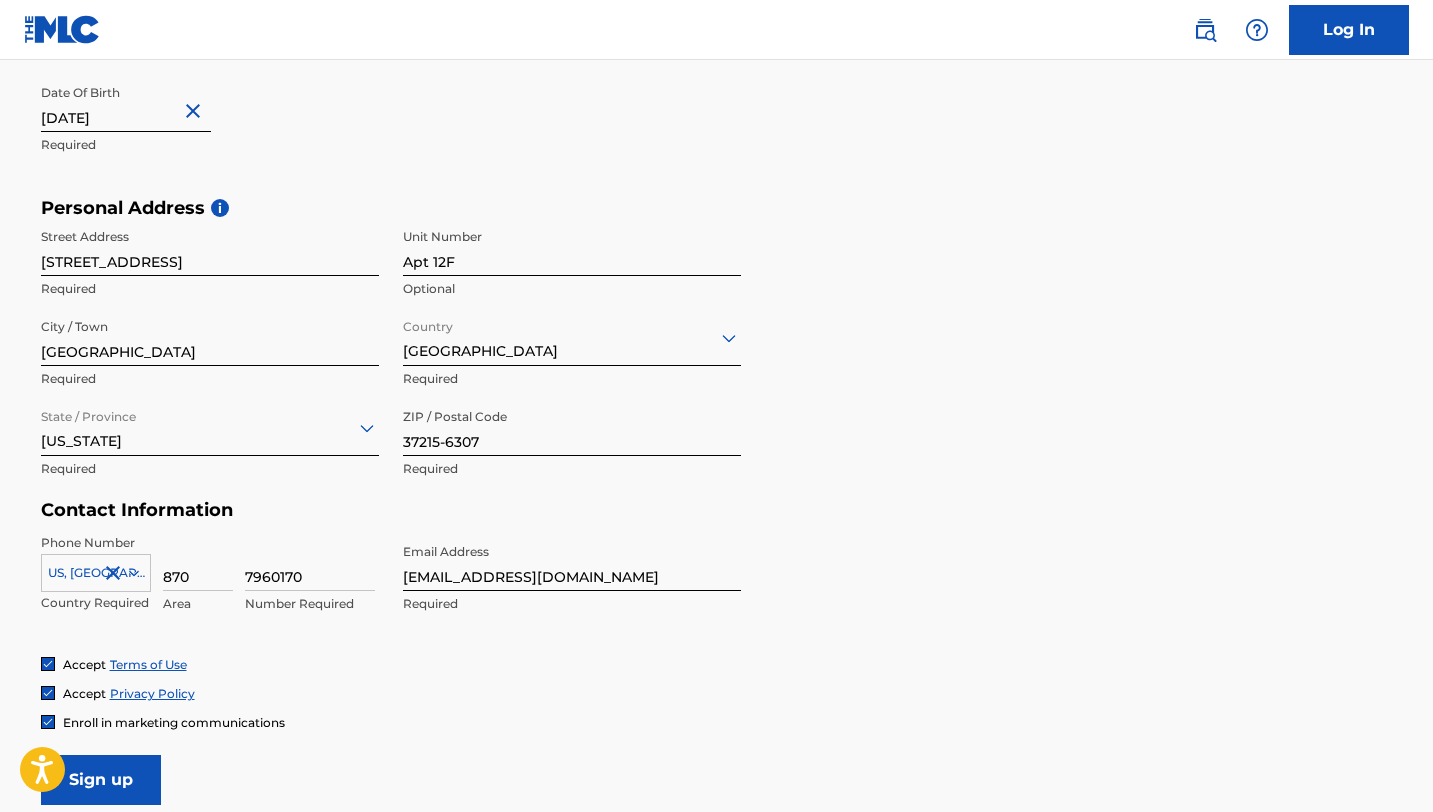 click on "Log In" at bounding box center [1349, 30] 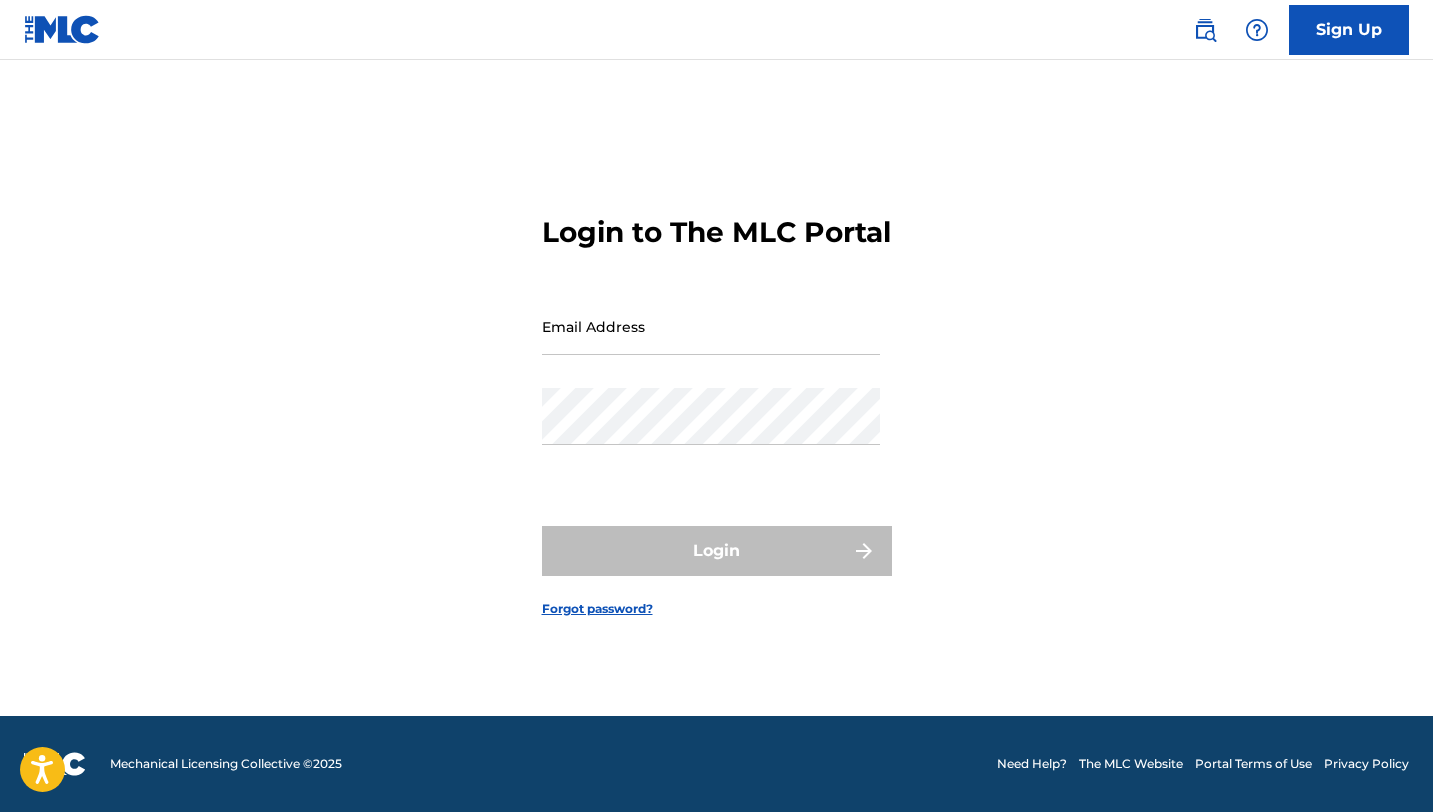 scroll, scrollTop: 0, scrollLeft: 0, axis: both 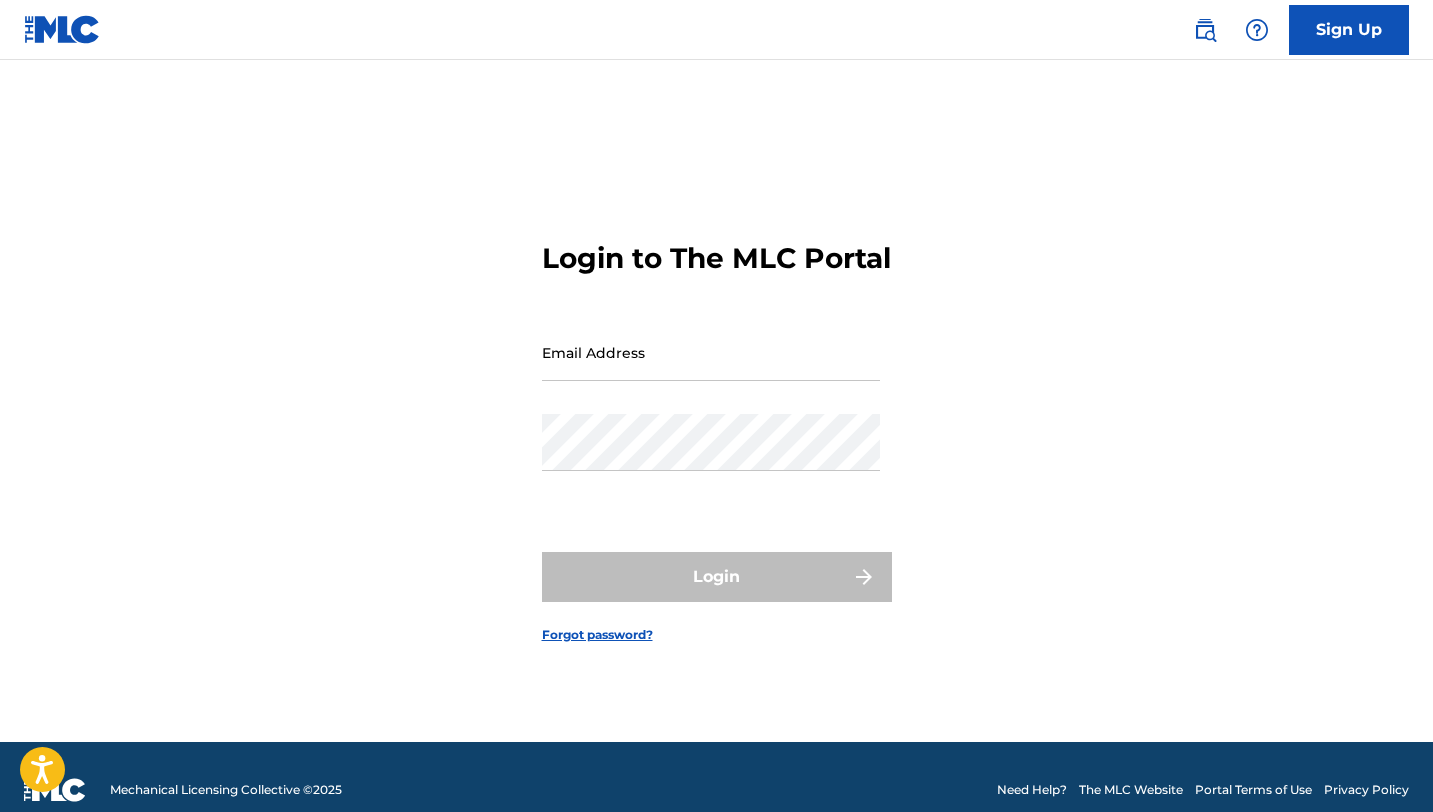 click on "Email Address" at bounding box center (711, 352) 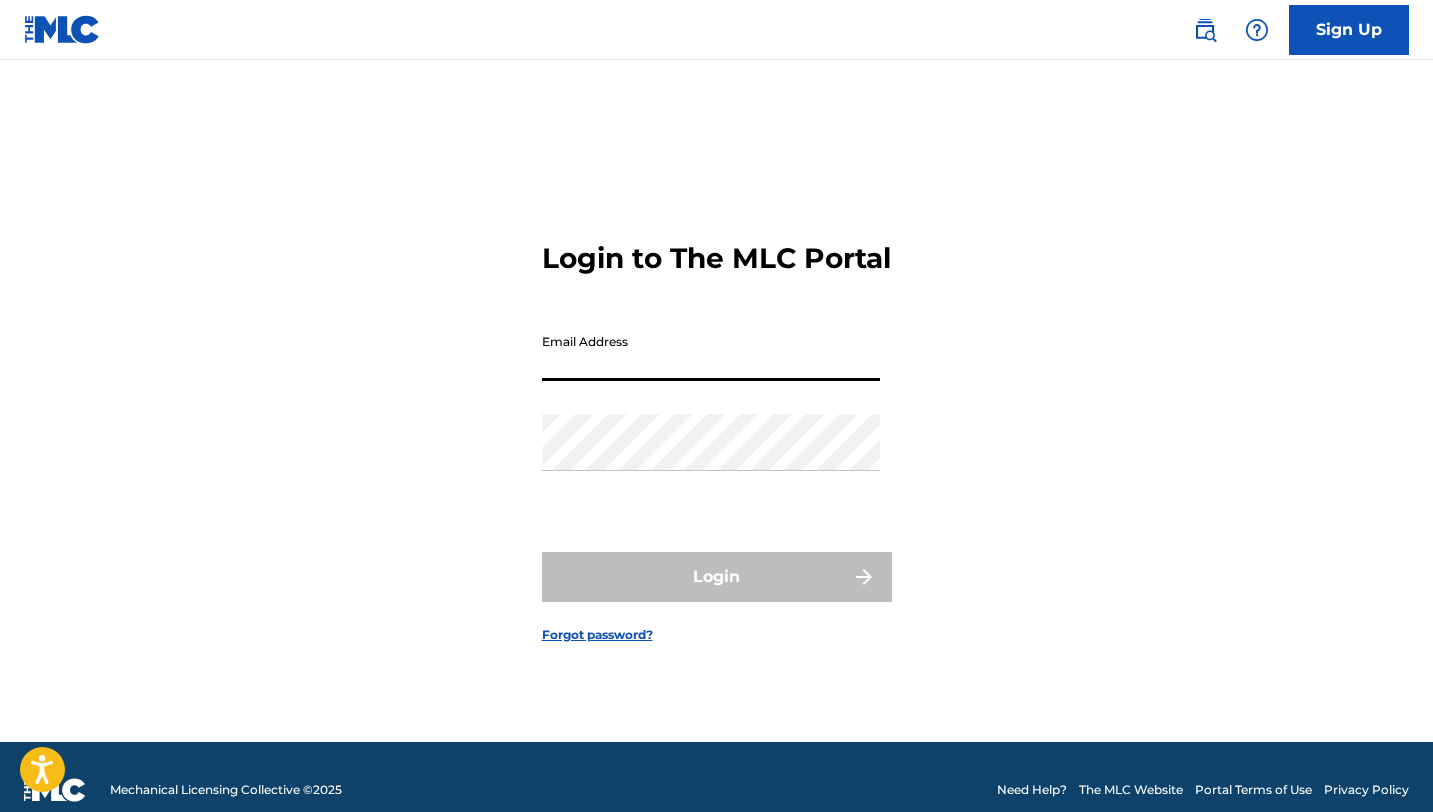 type on "[EMAIL_ADDRESS][DOMAIN_NAME]" 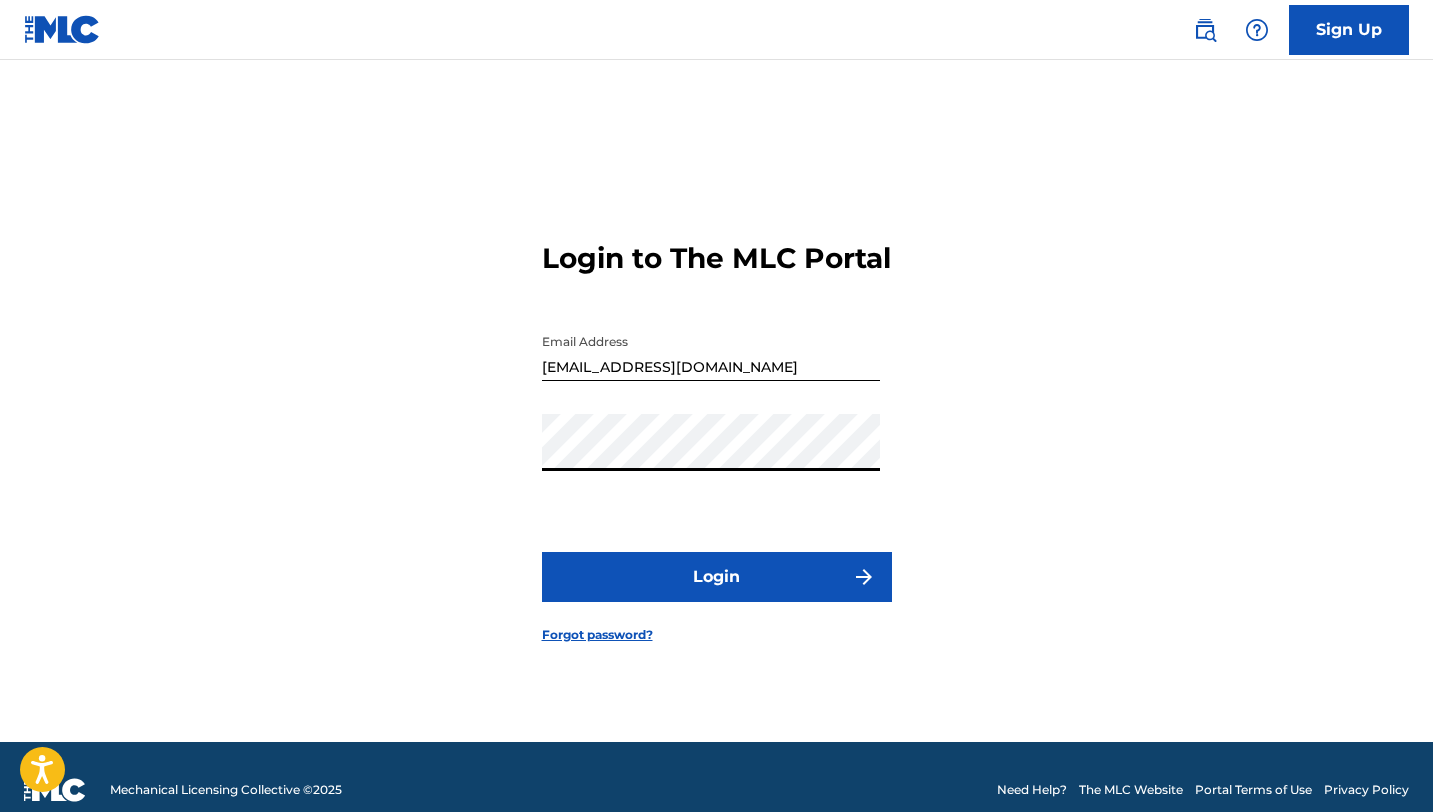 click on "Login" at bounding box center [717, 577] 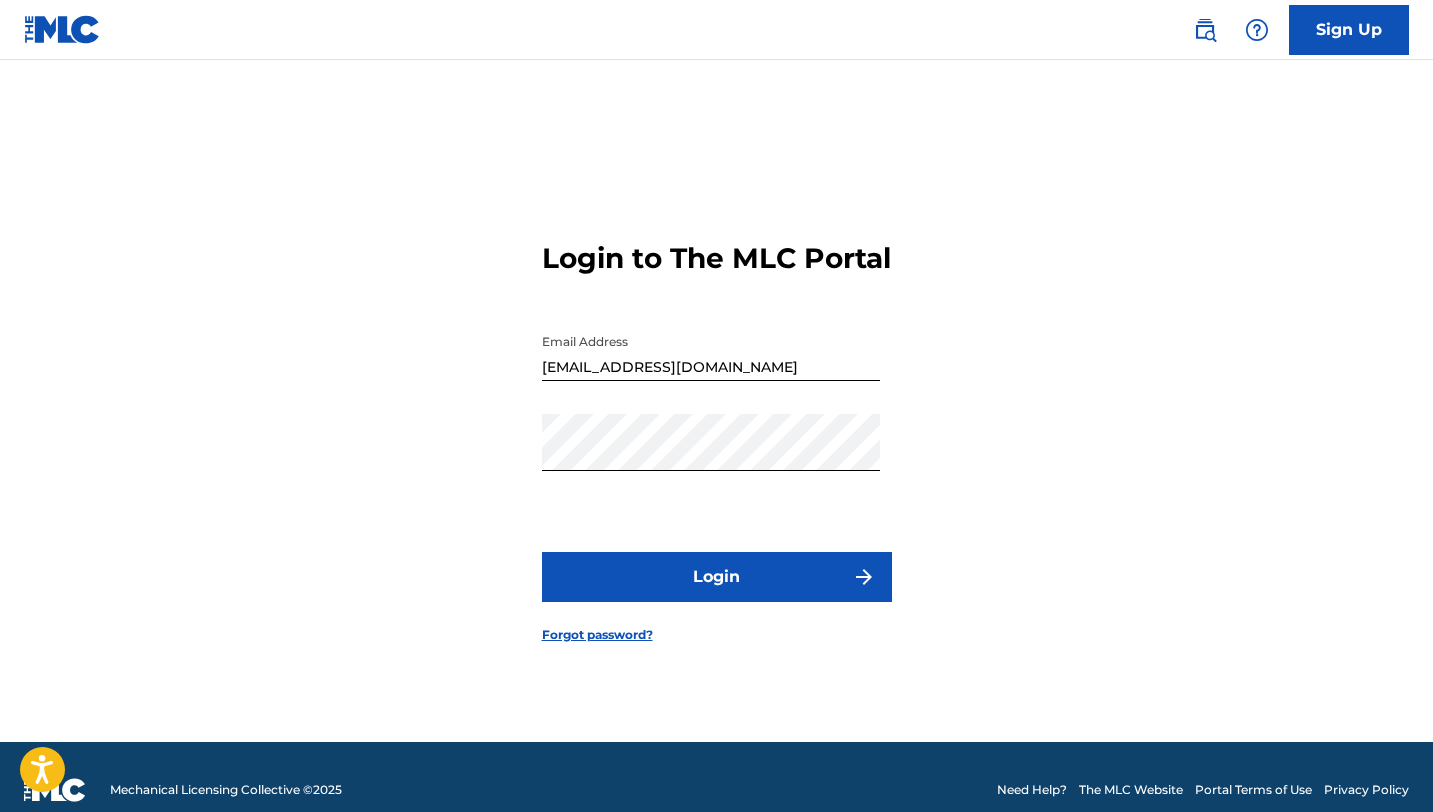 click on "Login" at bounding box center (717, 577) 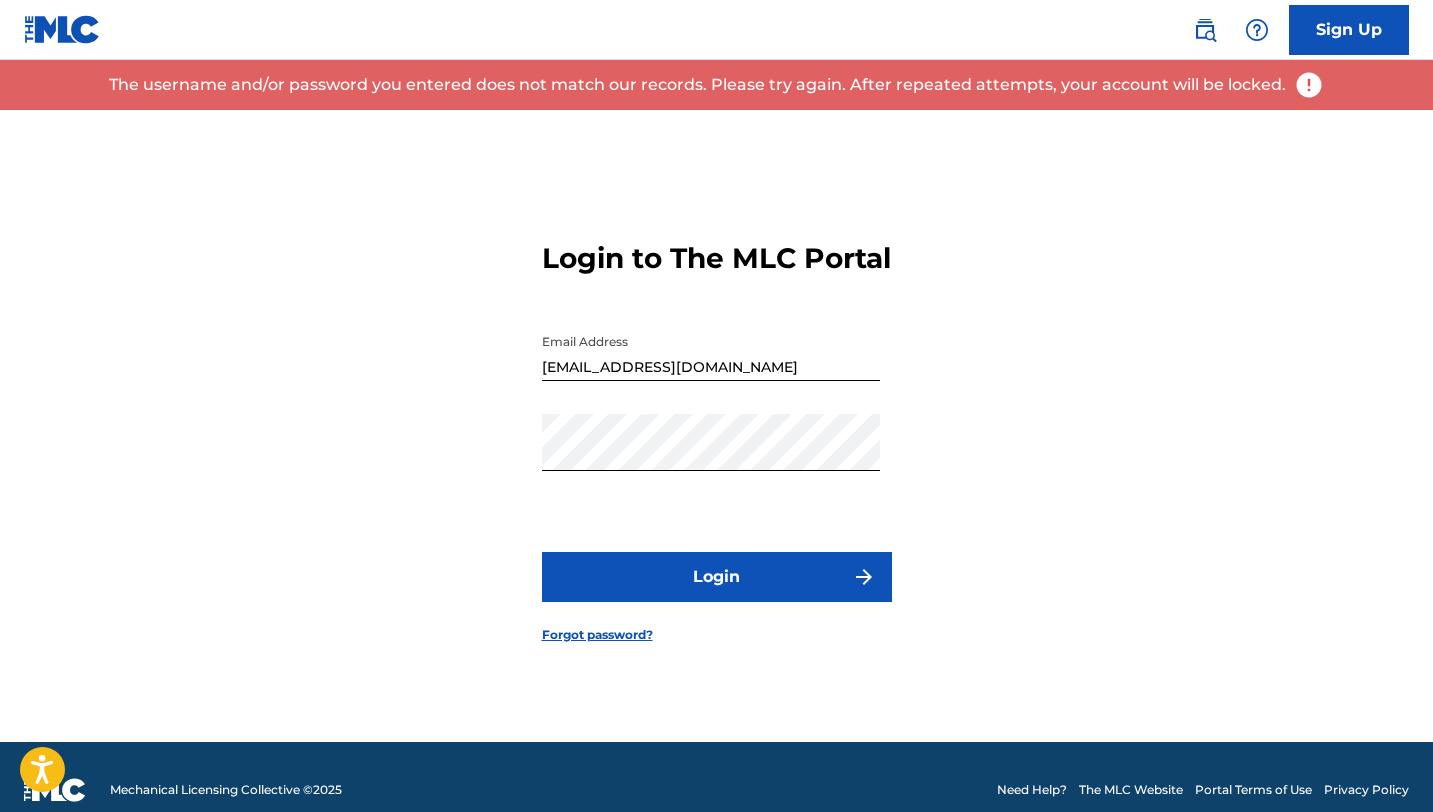 click on "Forgot password?" at bounding box center [597, 635] 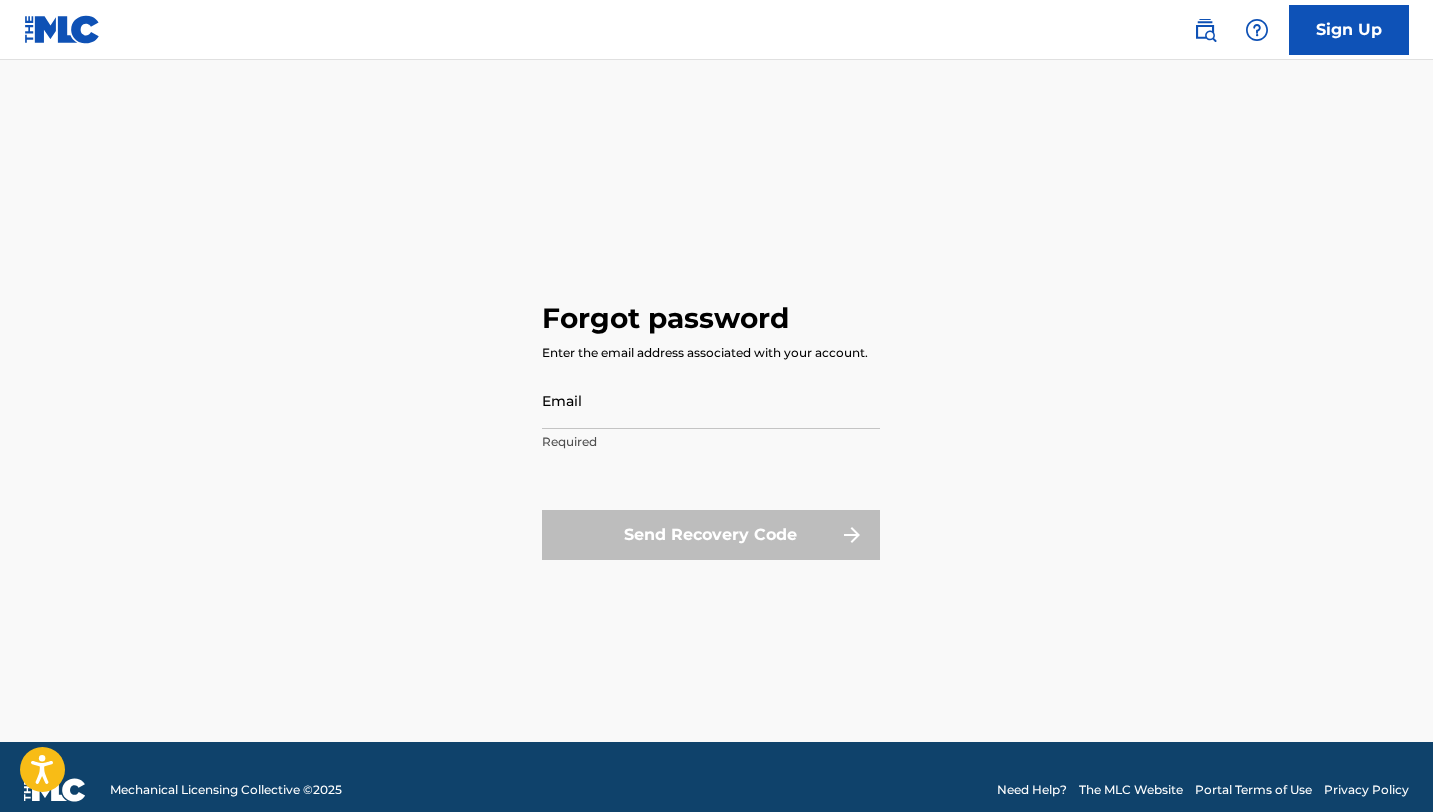 type on "[EMAIL_ADDRESS][DOMAIN_NAME]" 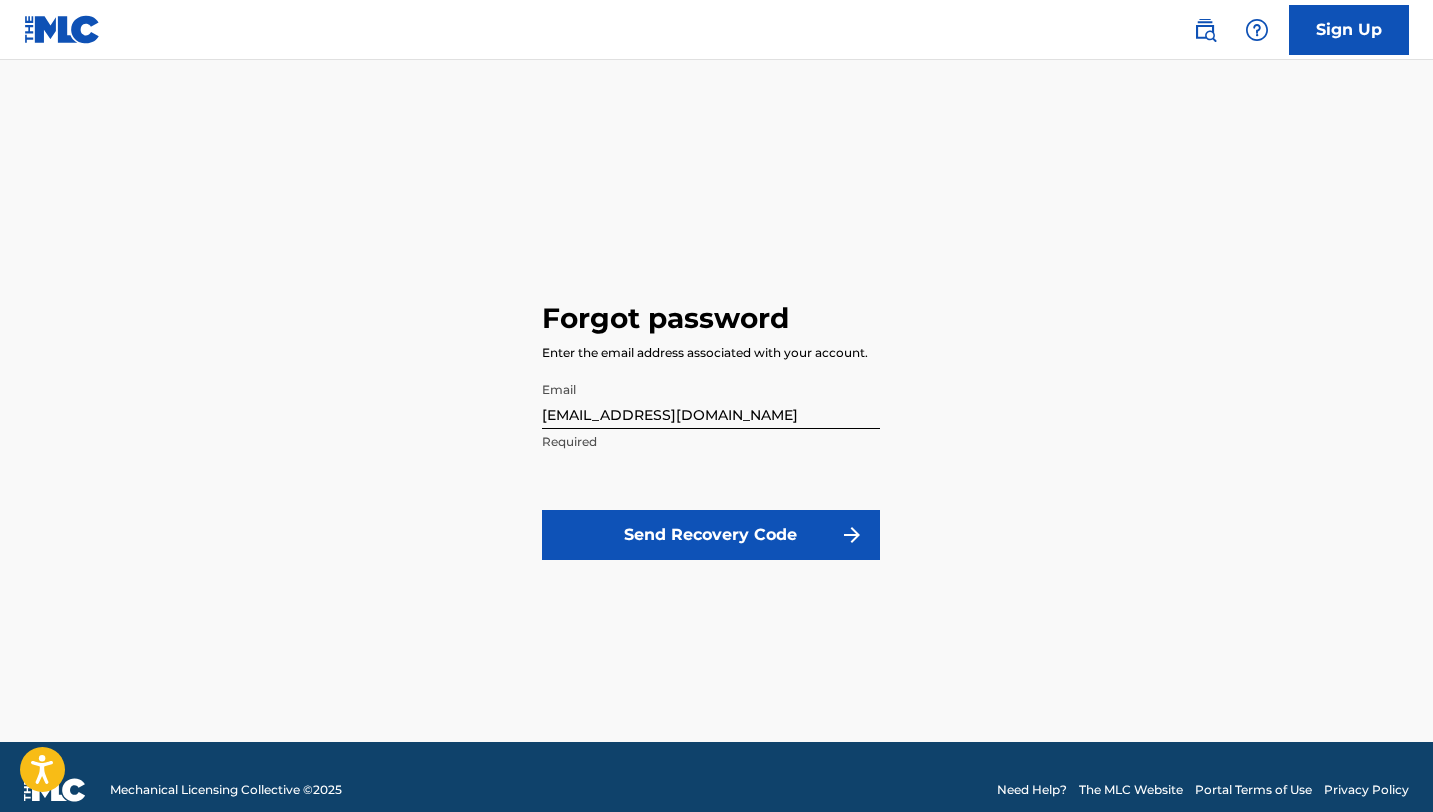 click on "Send Recovery Code" at bounding box center [711, 535] 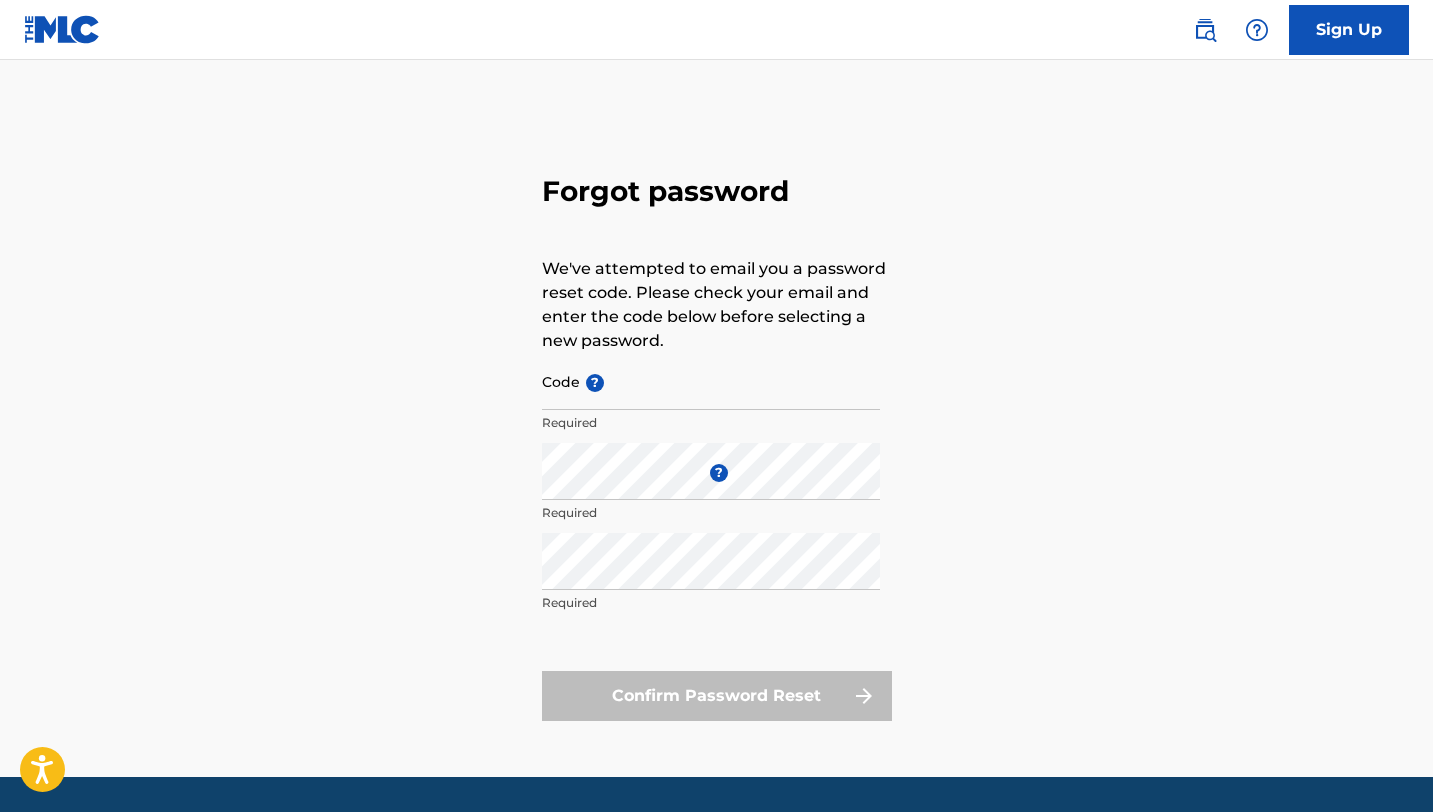 click on "Code ?" at bounding box center (711, 381) 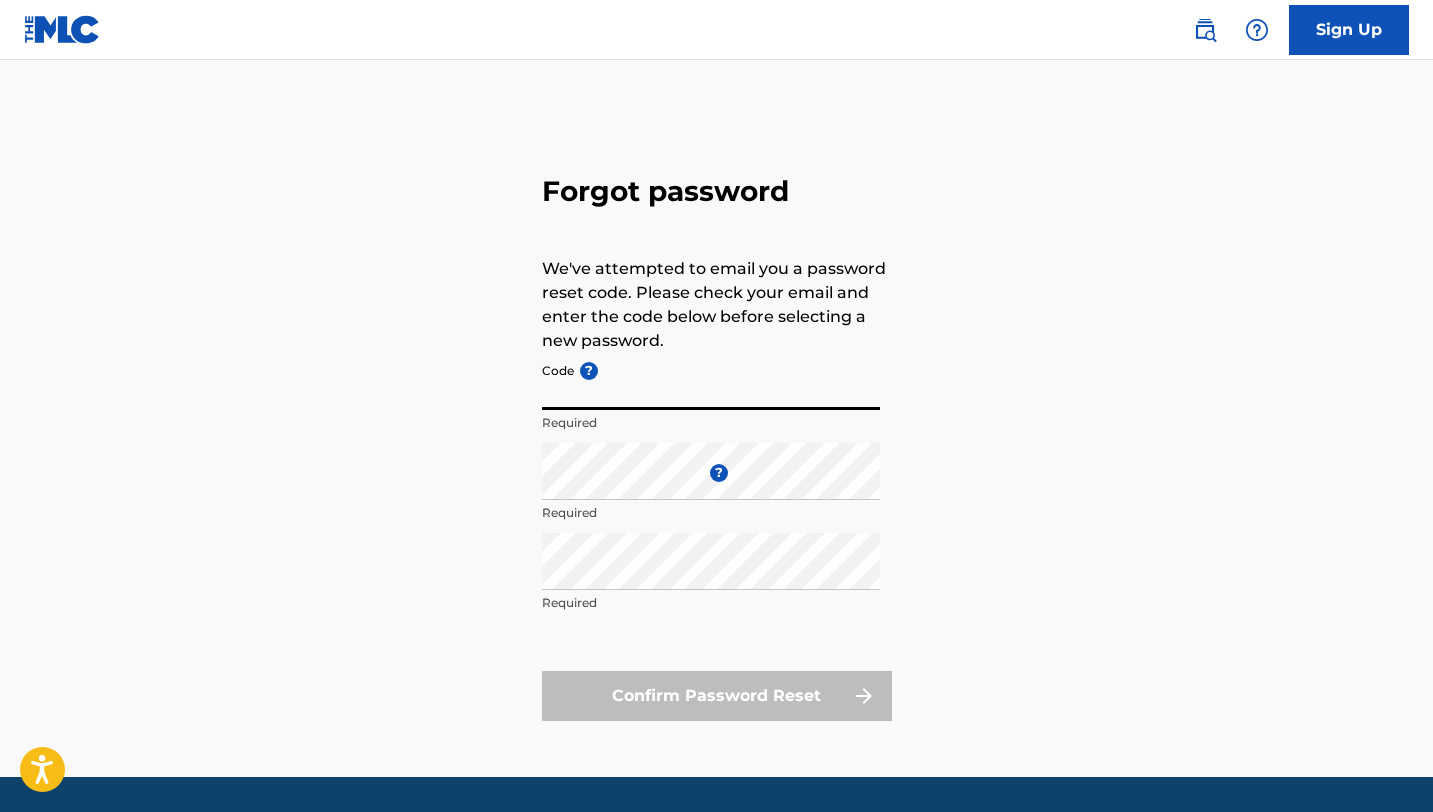 paste on "FP_34fb4e3a6eed0a377af28e061701" 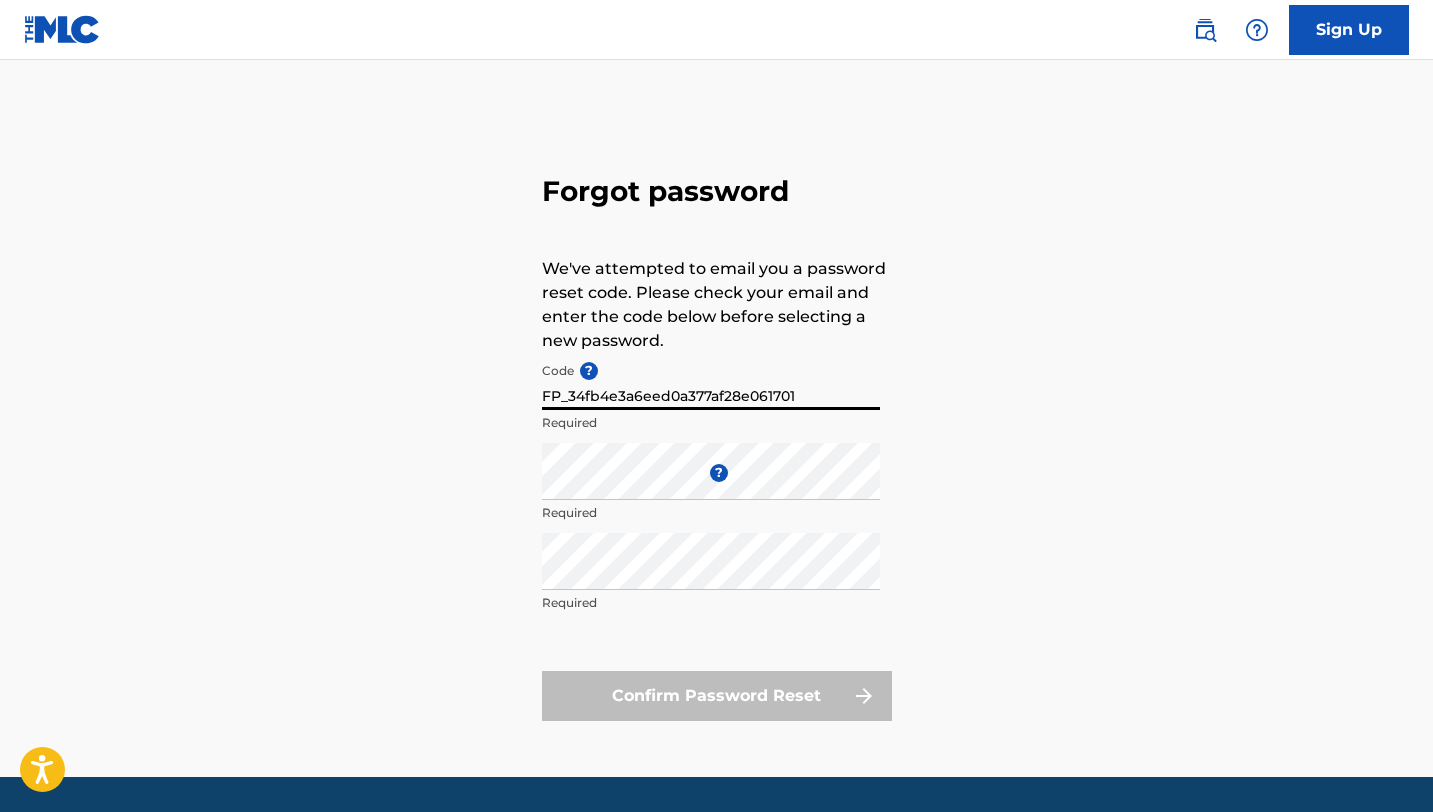 type on "FP_34fb4e3a6eed0a377af28e061701" 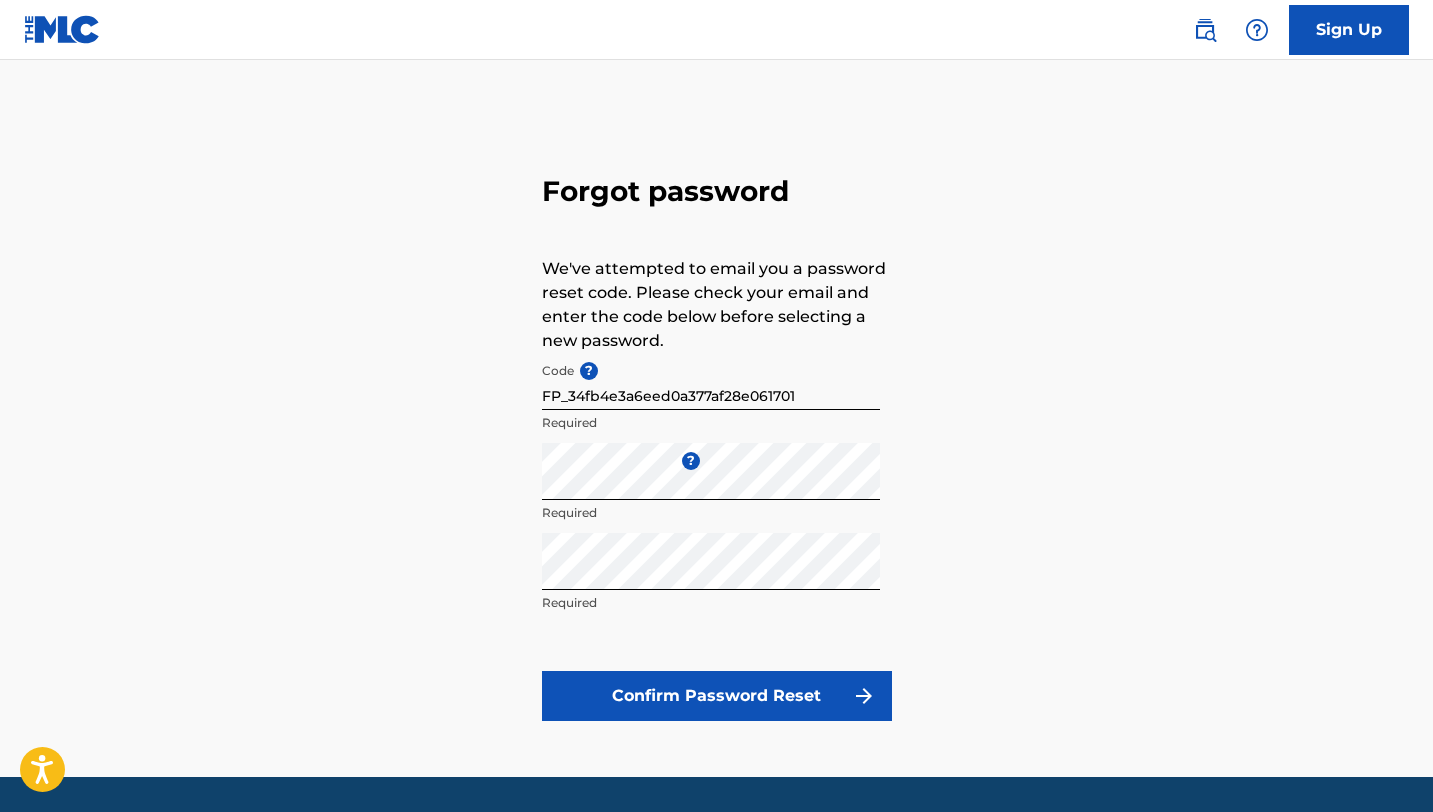 click on "Confirm Password Reset" at bounding box center (717, 696) 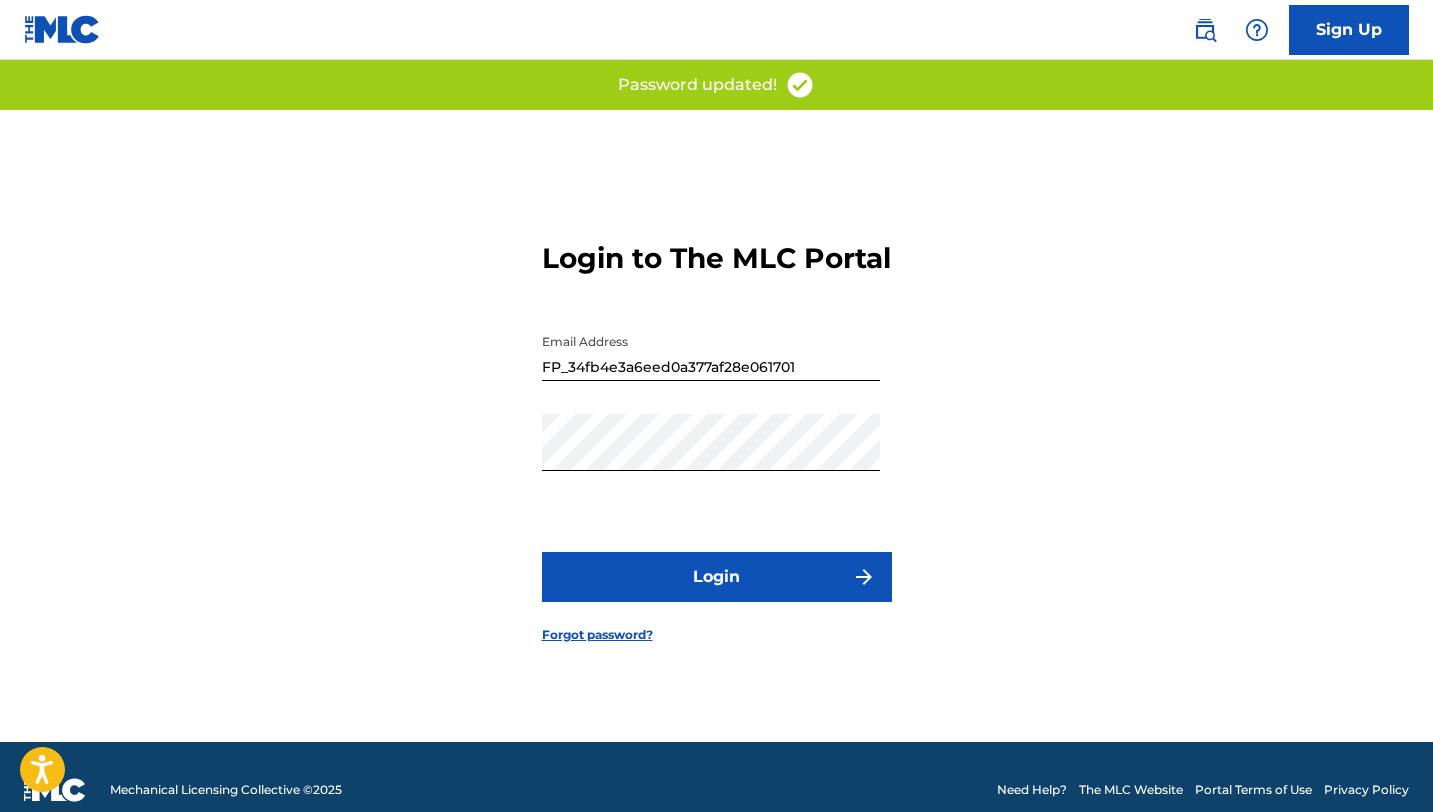 click on "Login" at bounding box center (717, 577) 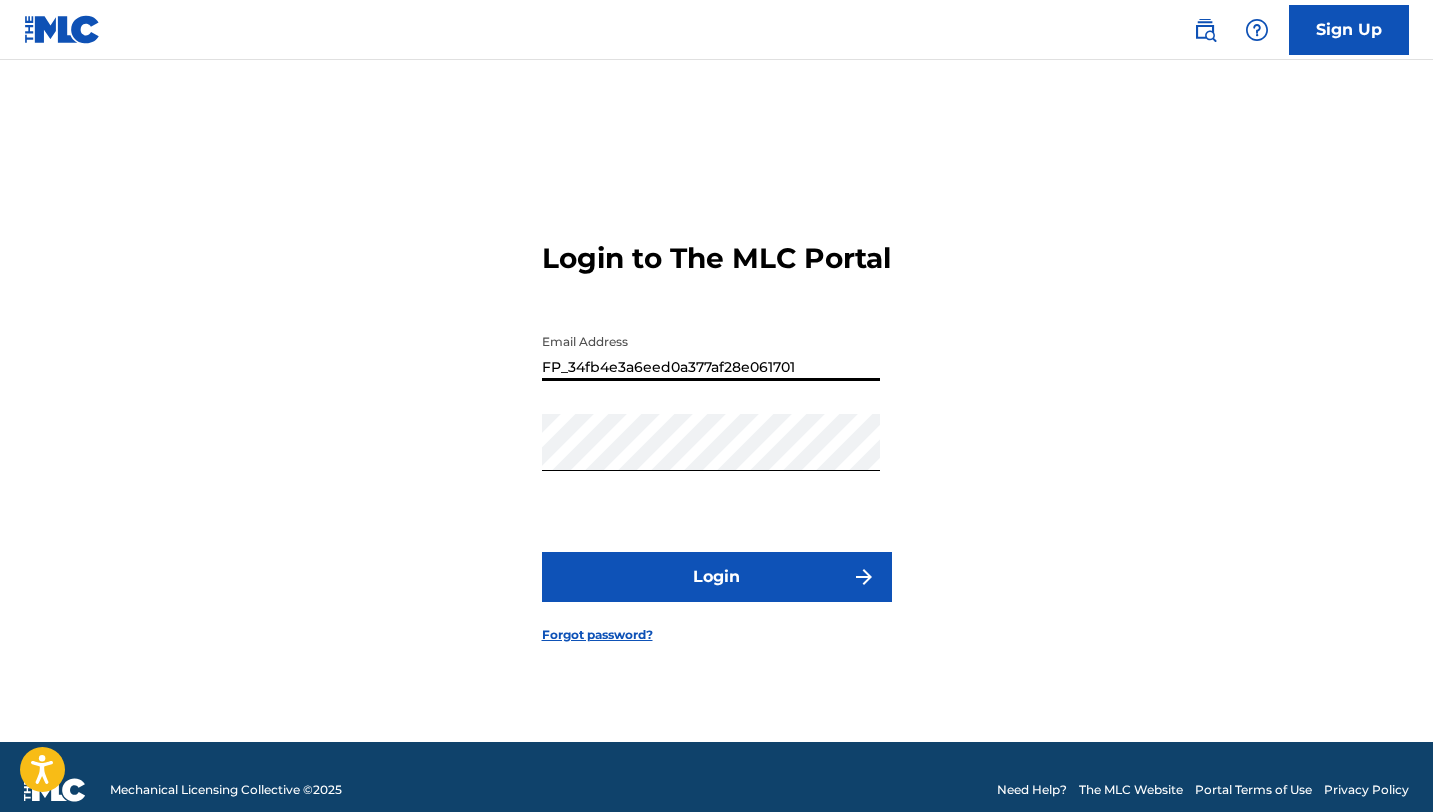click on "FP_34fb4e3a6eed0a377af28e061701" at bounding box center (711, 352) 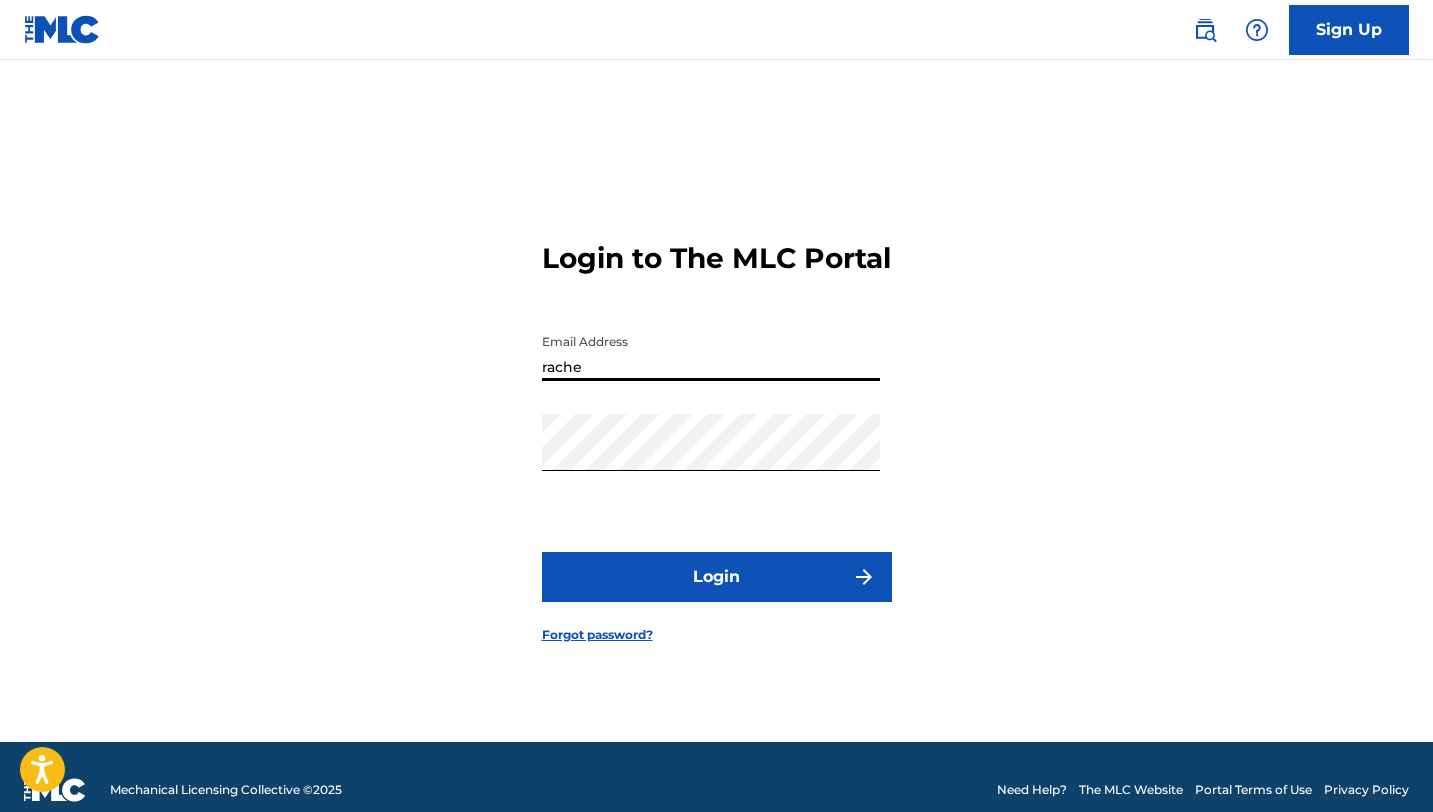 type on "[EMAIL_ADDRESS][DOMAIN_NAME]" 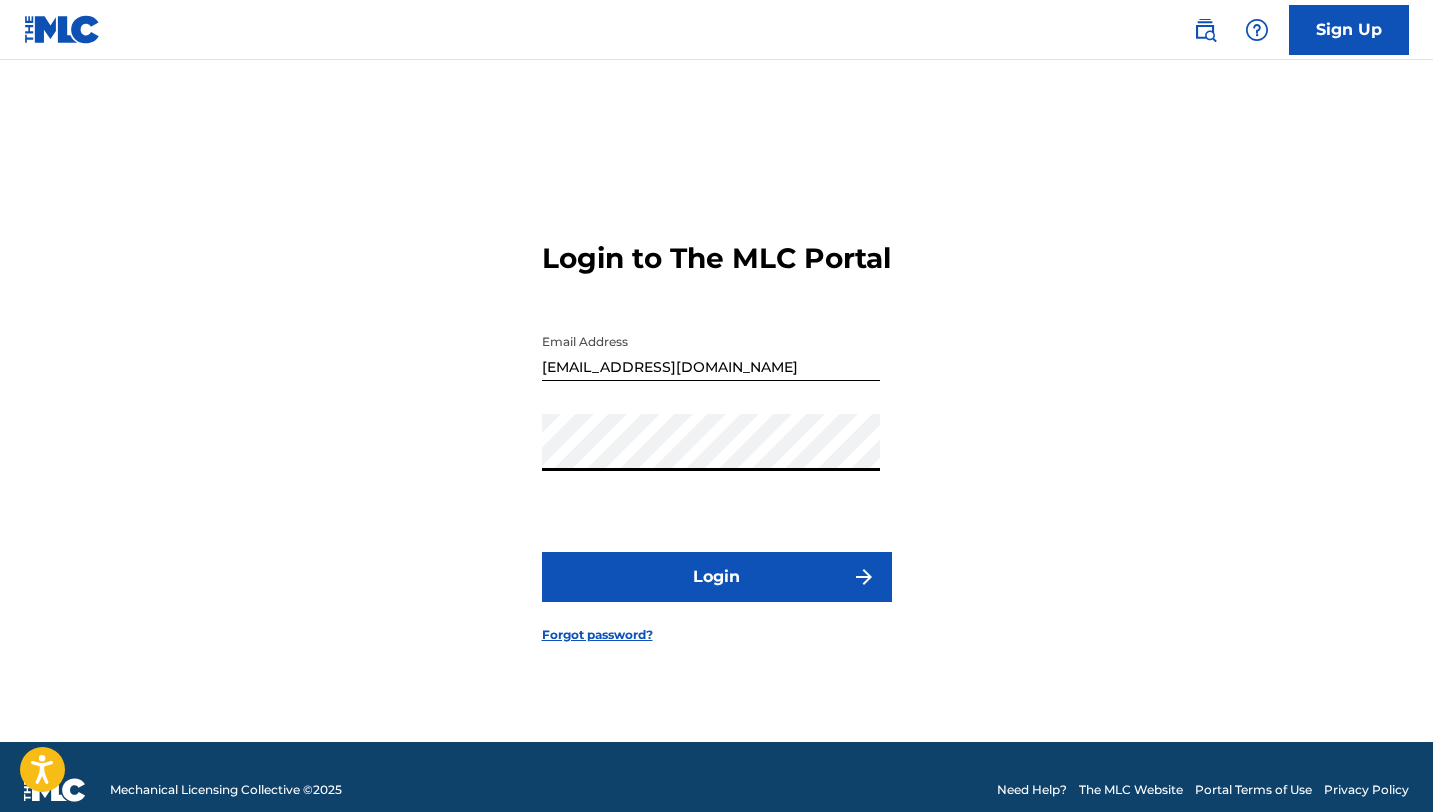 click on "Login to The MLC Portal Email Address [EMAIL_ADDRESS][DOMAIN_NAME] Password Login Forgot password?" at bounding box center (717, 426) 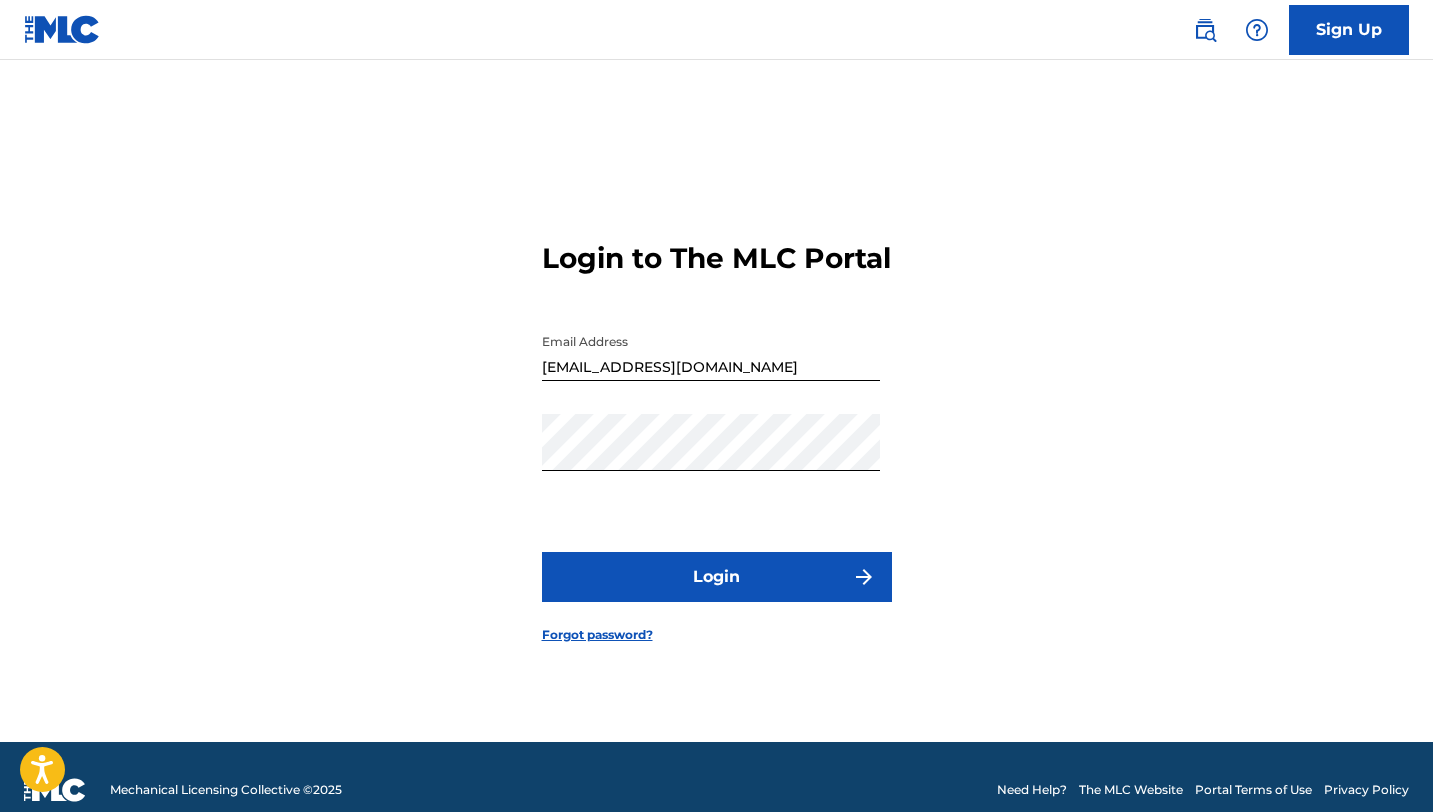 click on "Login" at bounding box center [717, 577] 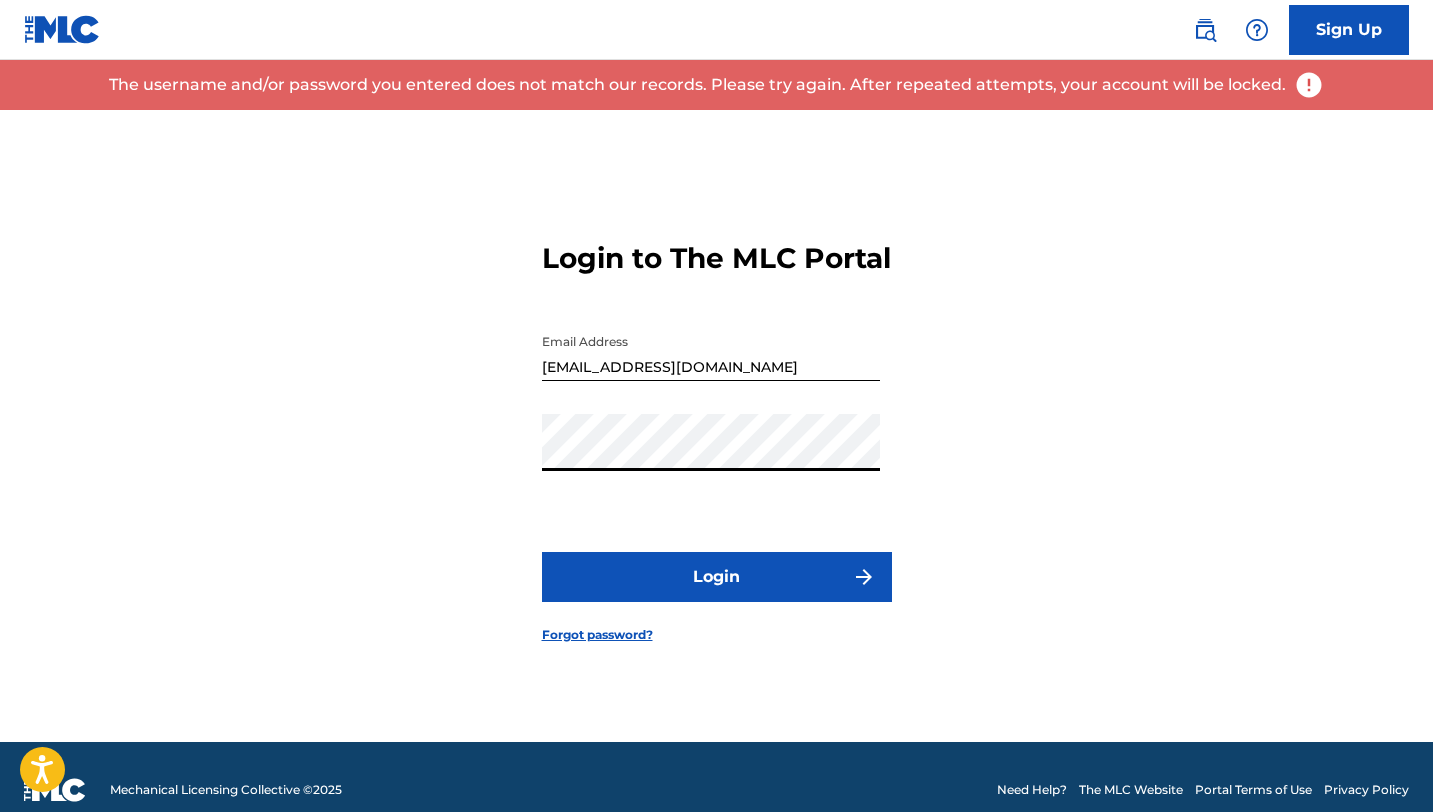 click on "Login to The MLC Portal Email Address [EMAIL_ADDRESS][DOMAIN_NAME] Password Login Forgot password?" at bounding box center (717, 426) 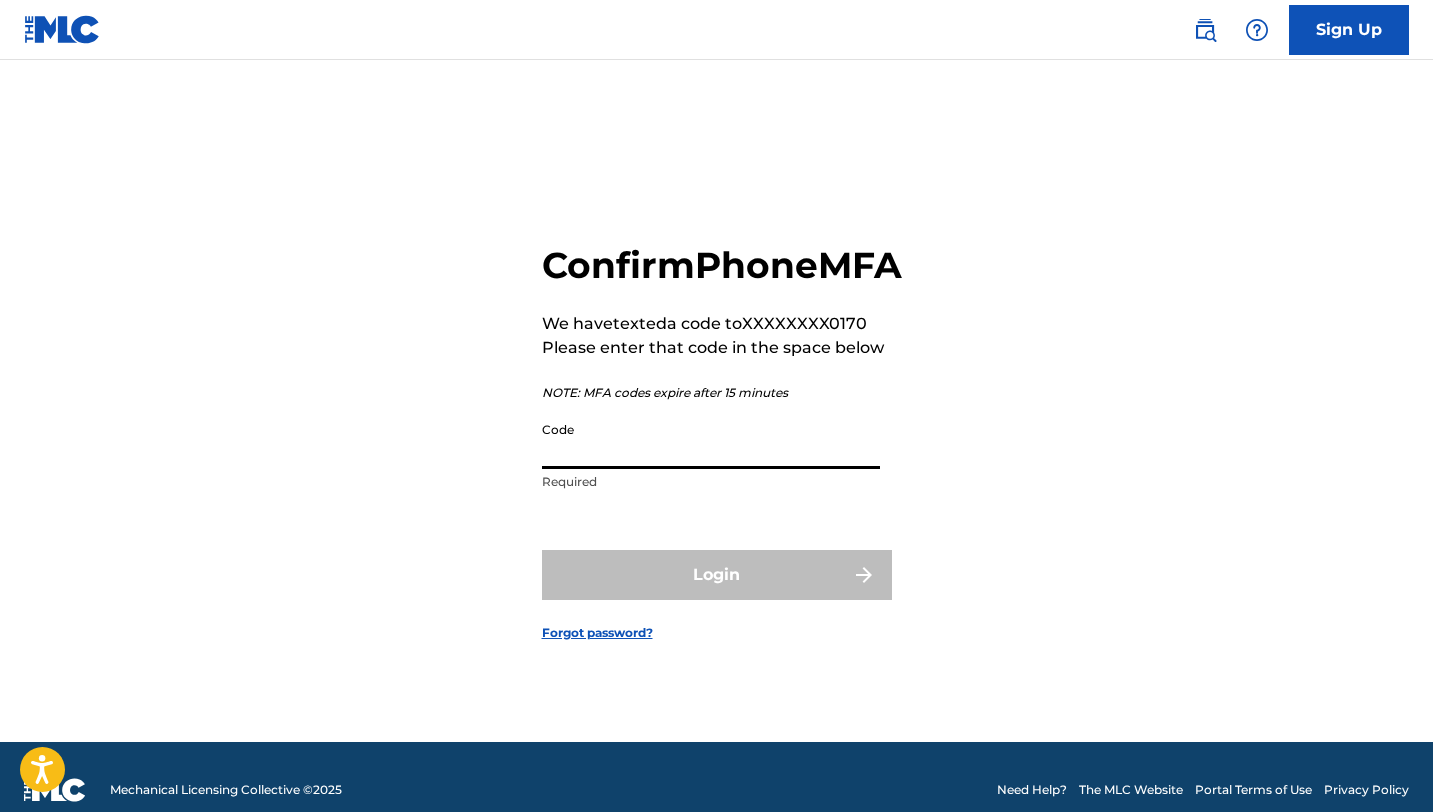 click on "Code" at bounding box center (711, 440) 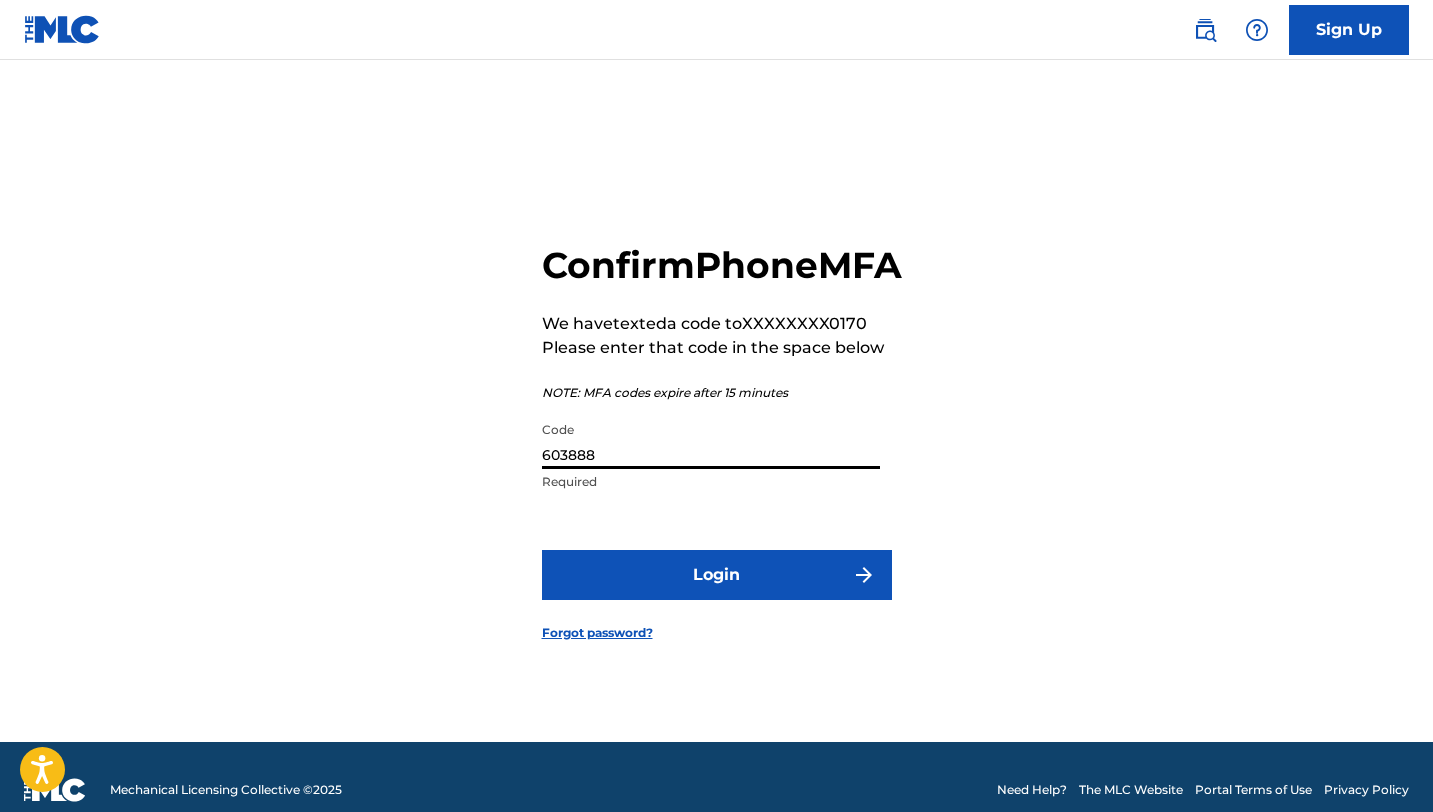 type on "603888" 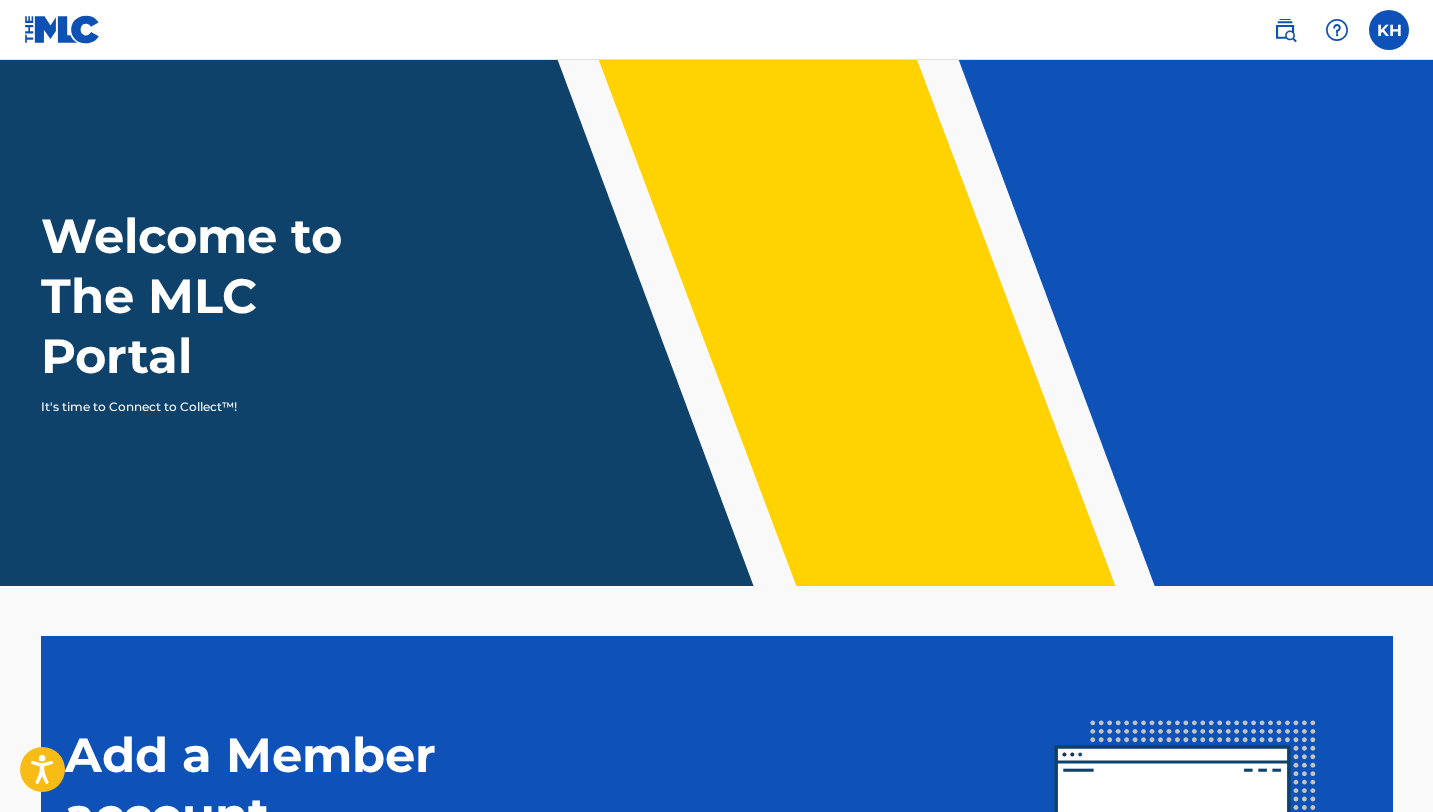 scroll, scrollTop: 0, scrollLeft: 0, axis: both 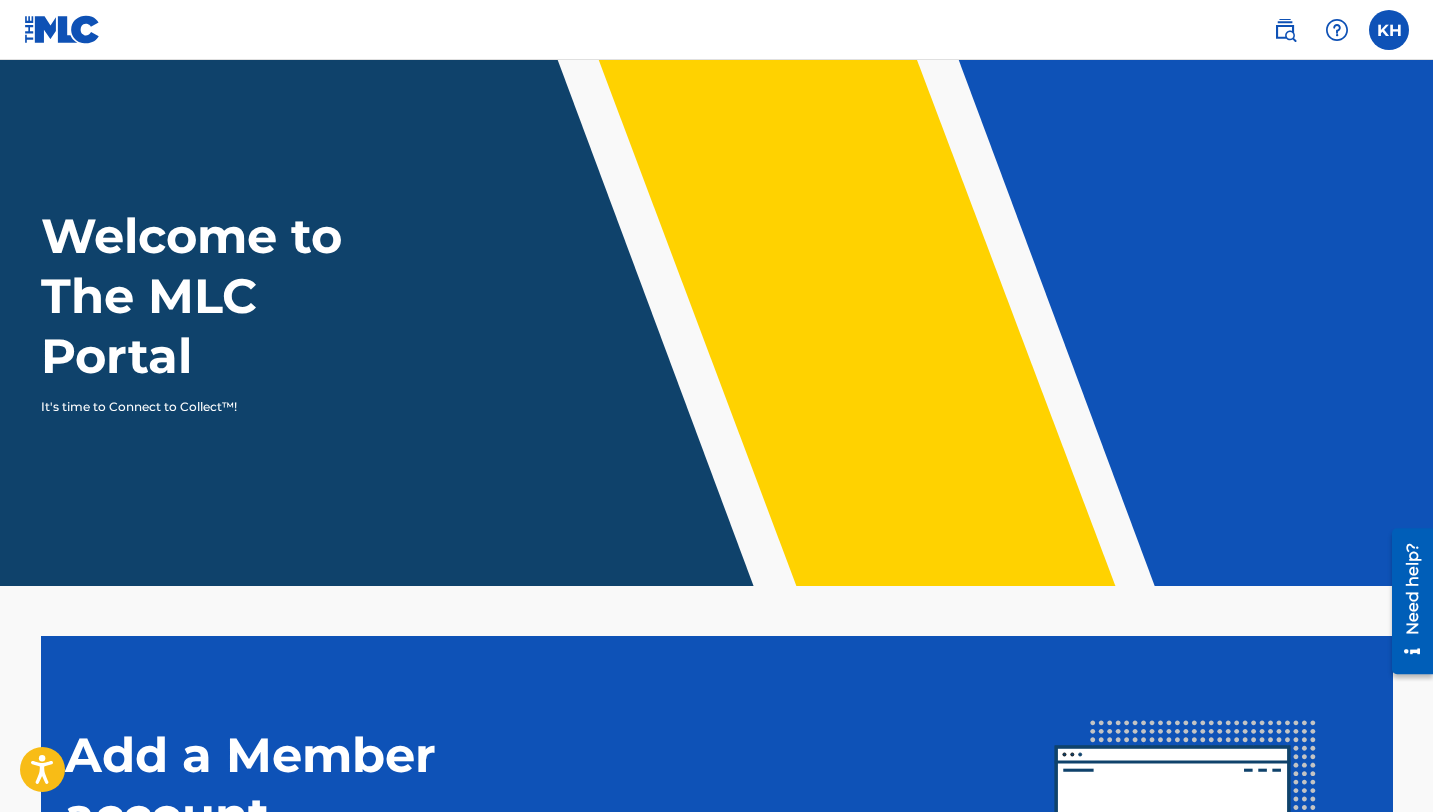 click at bounding box center [1389, 30] 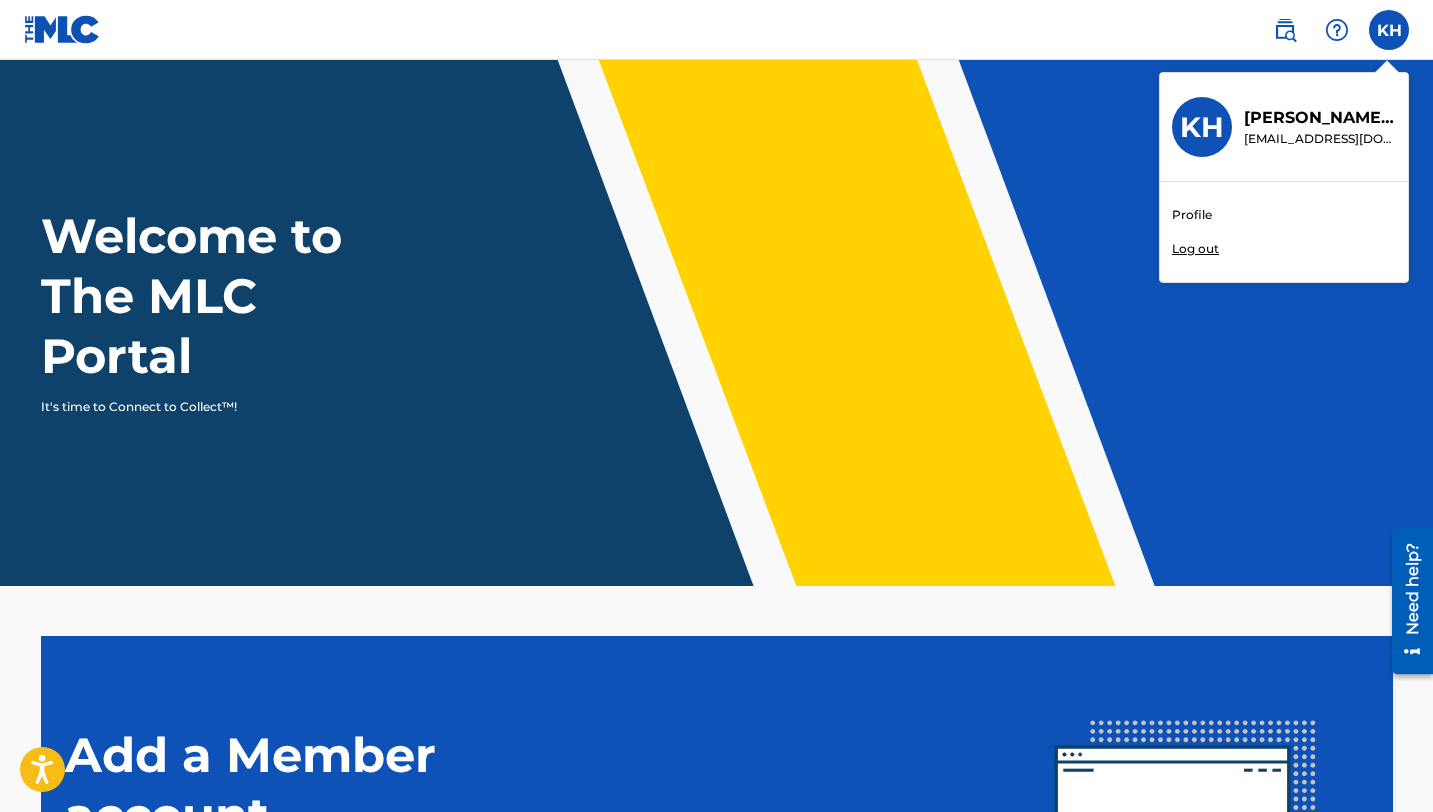 click on "Profile" at bounding box center [1192, 215] 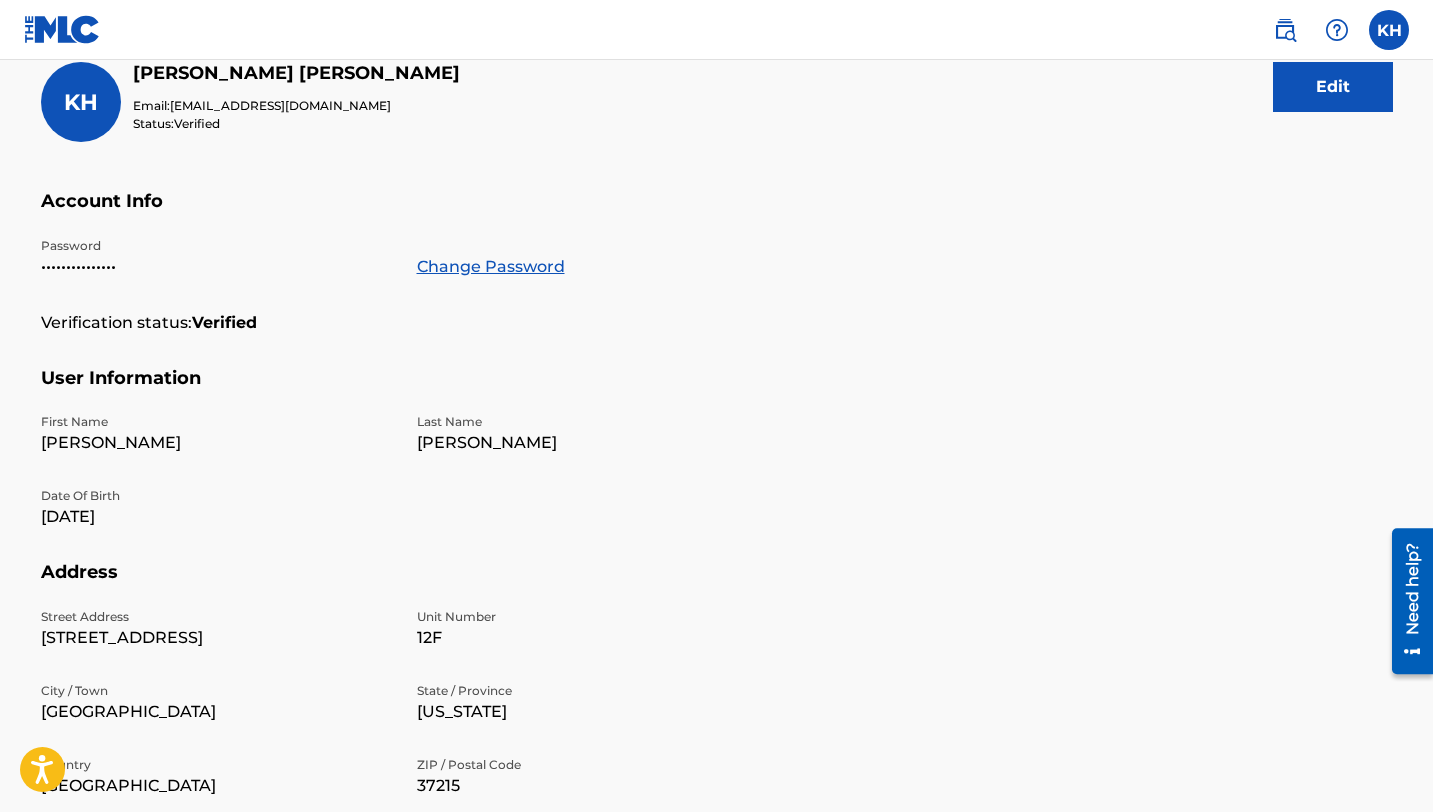 scroll, scrollTop: 0, scrollLeft: 0, axis: both 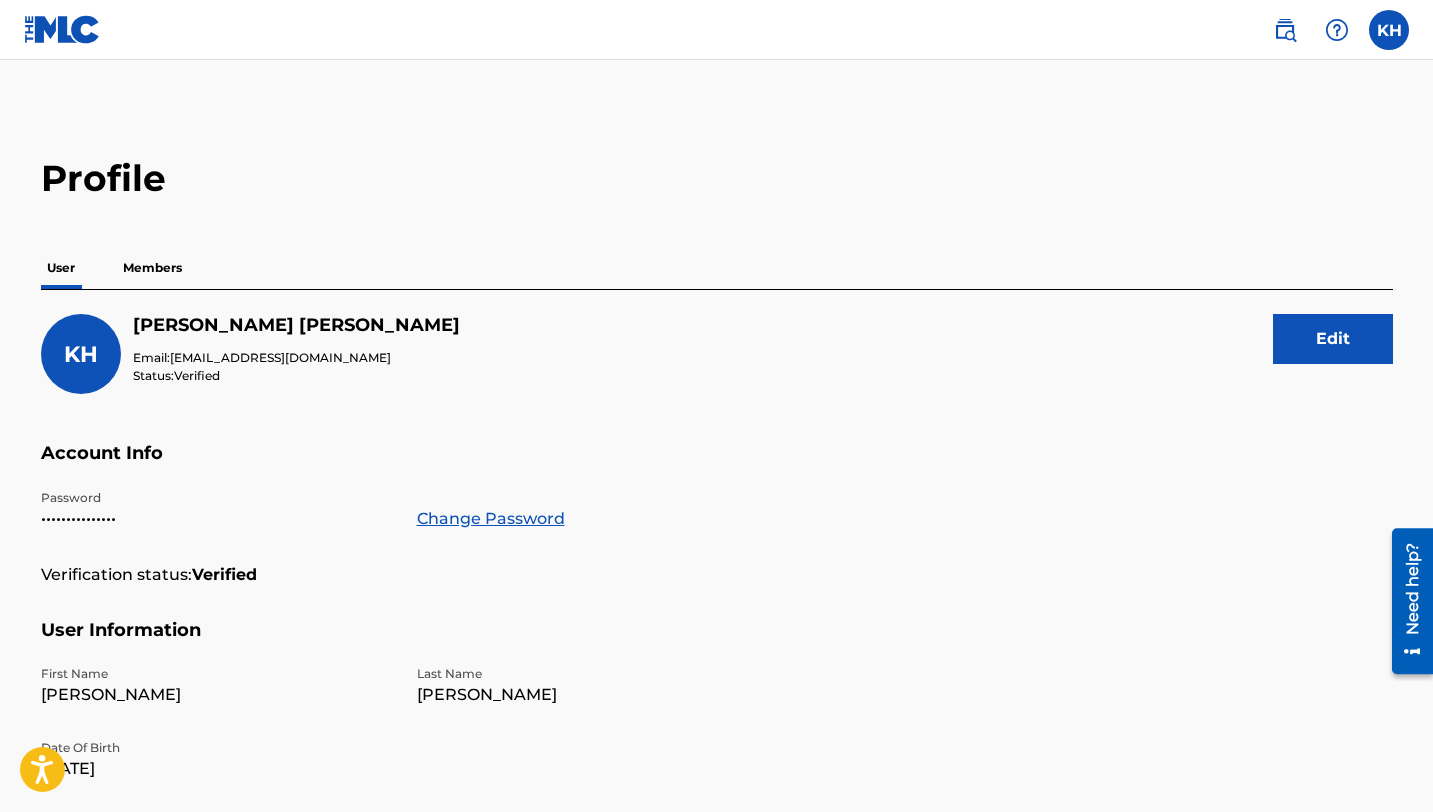 click on "Profile" at bounding box center [717, 178] 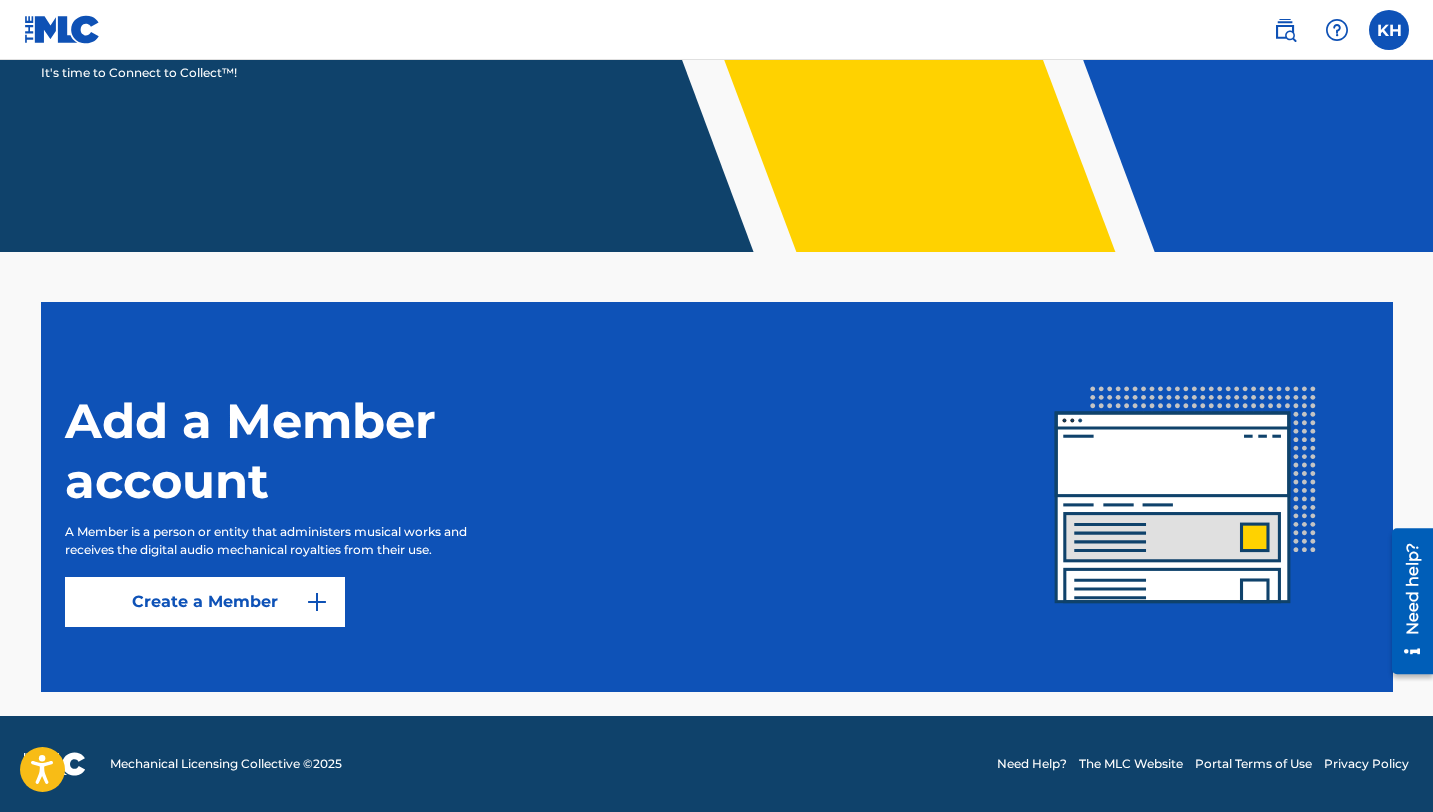 scroll, scrollTop: 0, scrollLeft: 0, axis: both 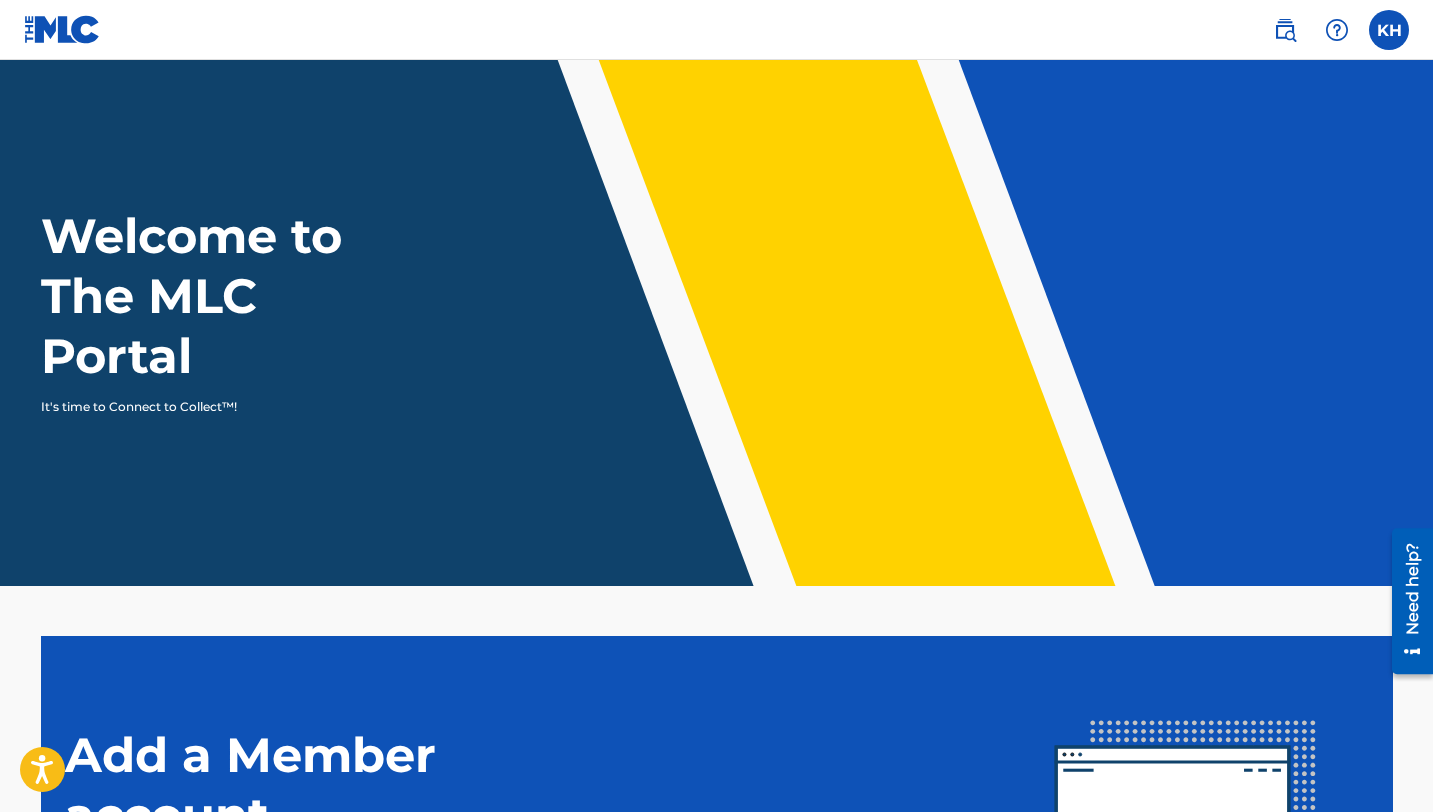 click at bounding box center [1389, 30] 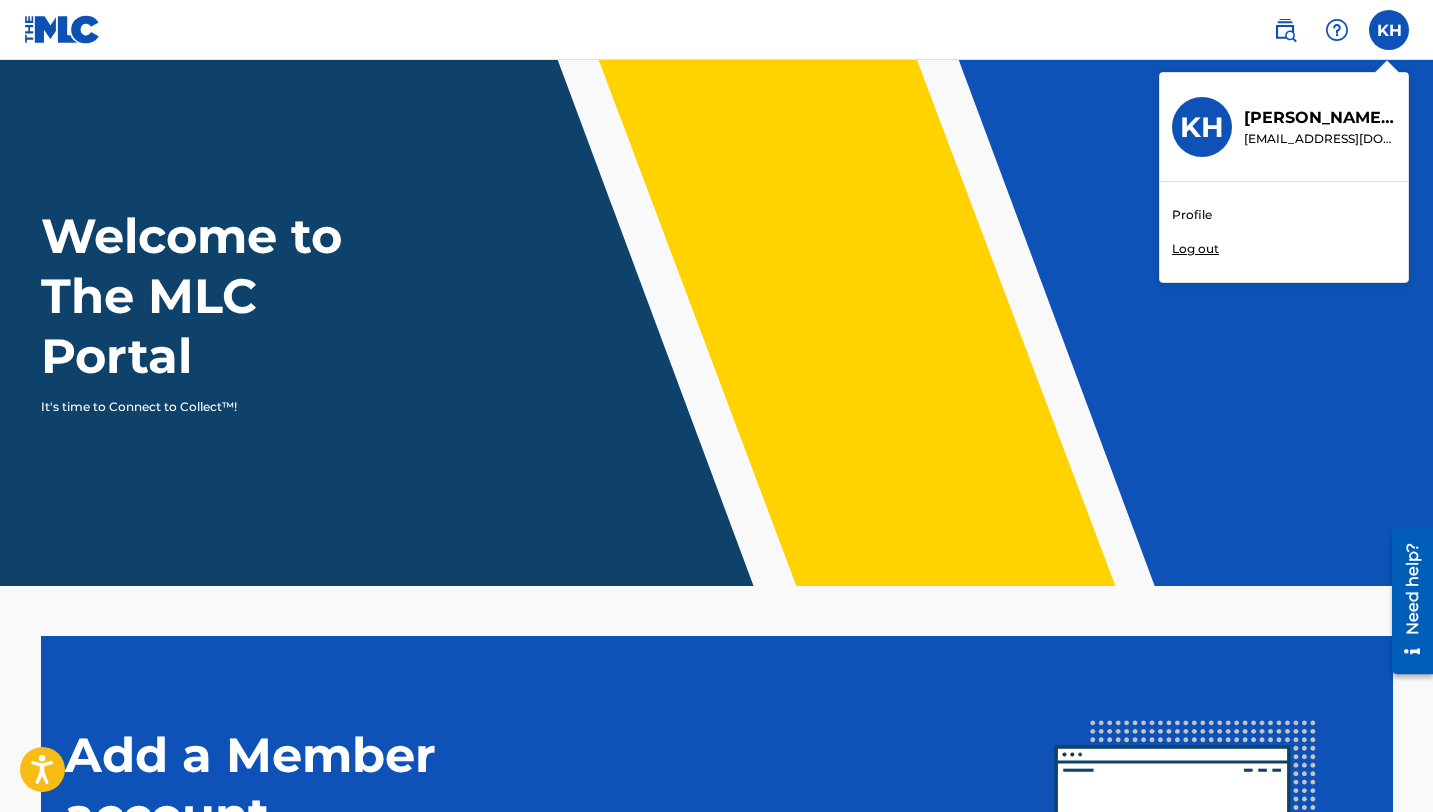 click on "Profile" at bounding box center (1192, 215) 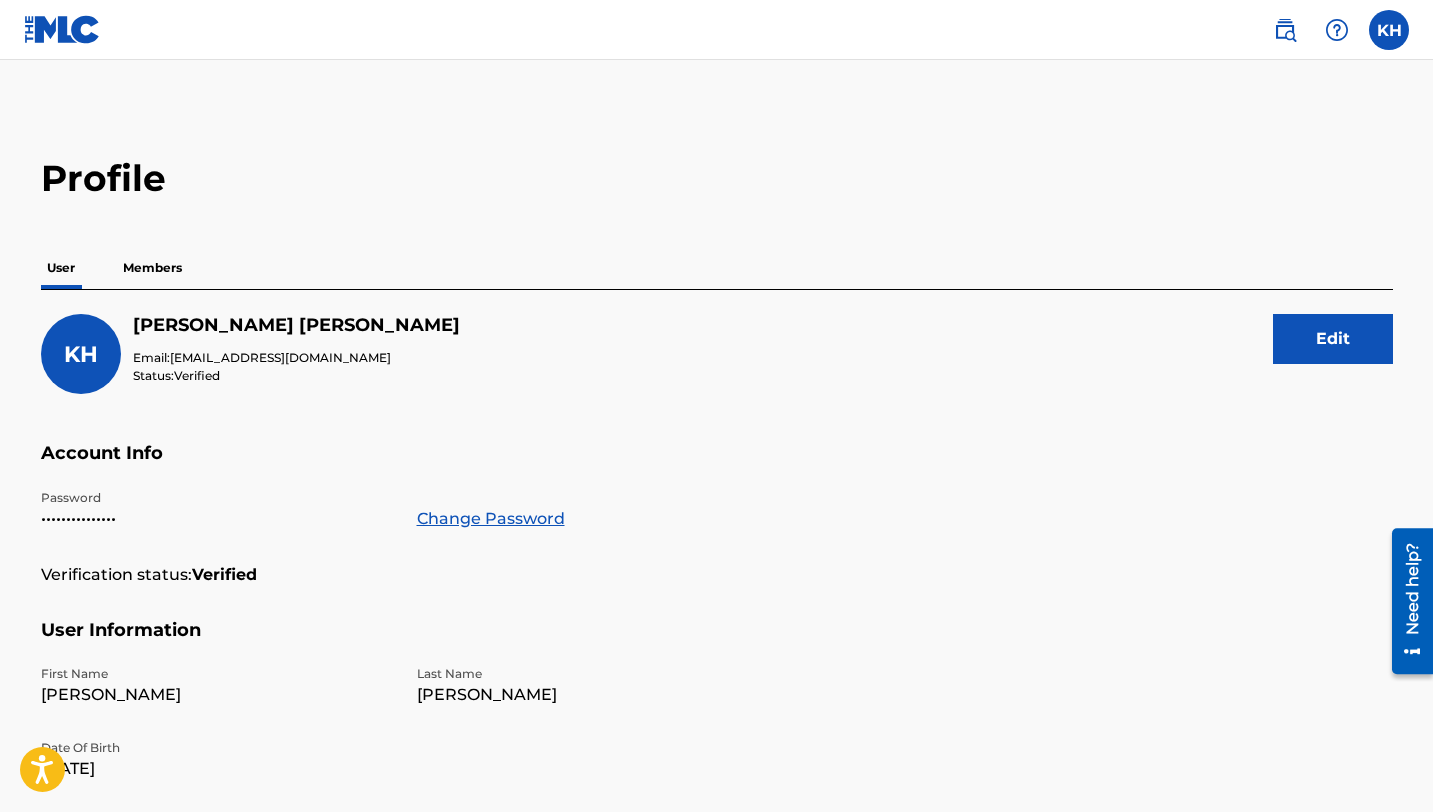 click at bounding box center (62, 29) 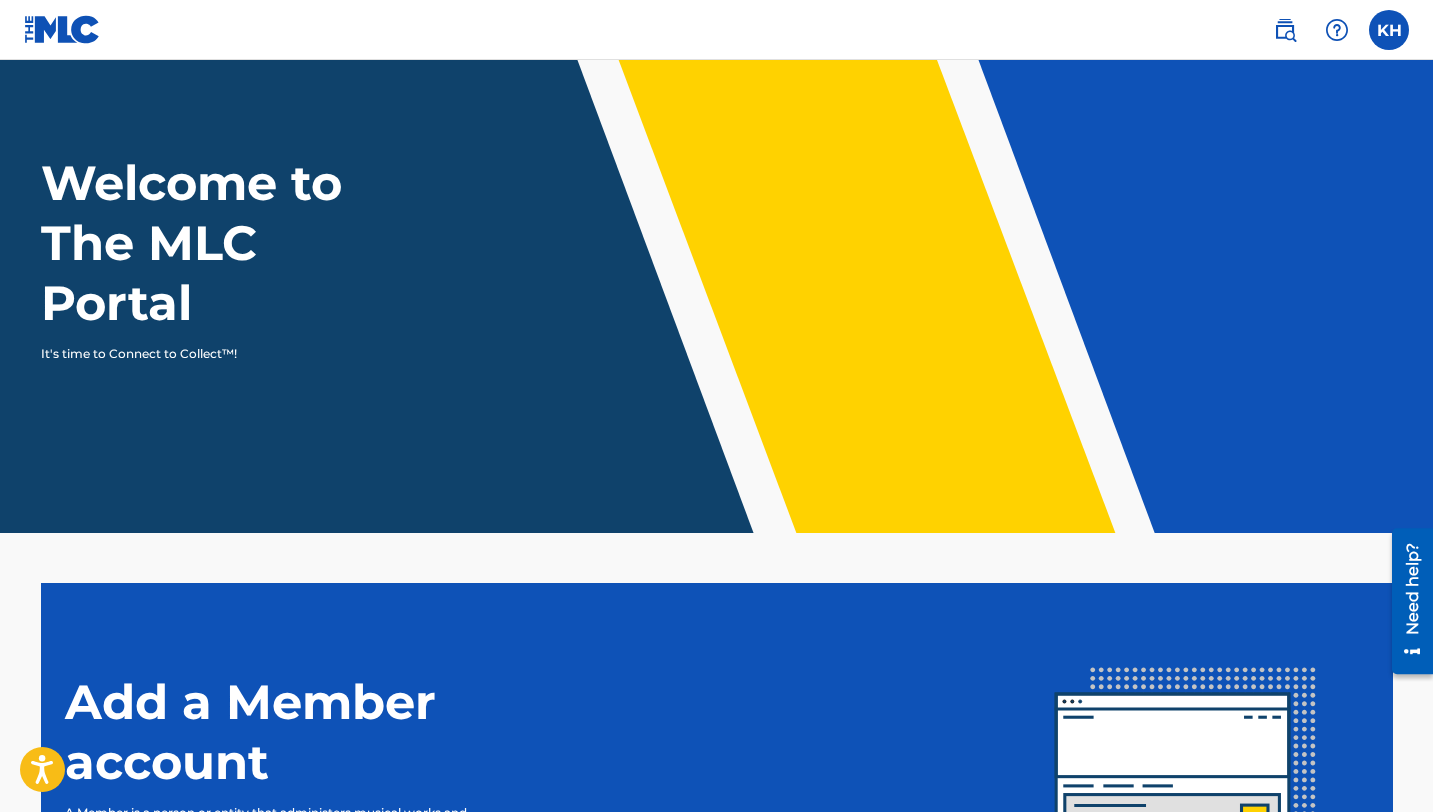 scroll, scrollTop: 0, scrollLeft: 0, axis: both 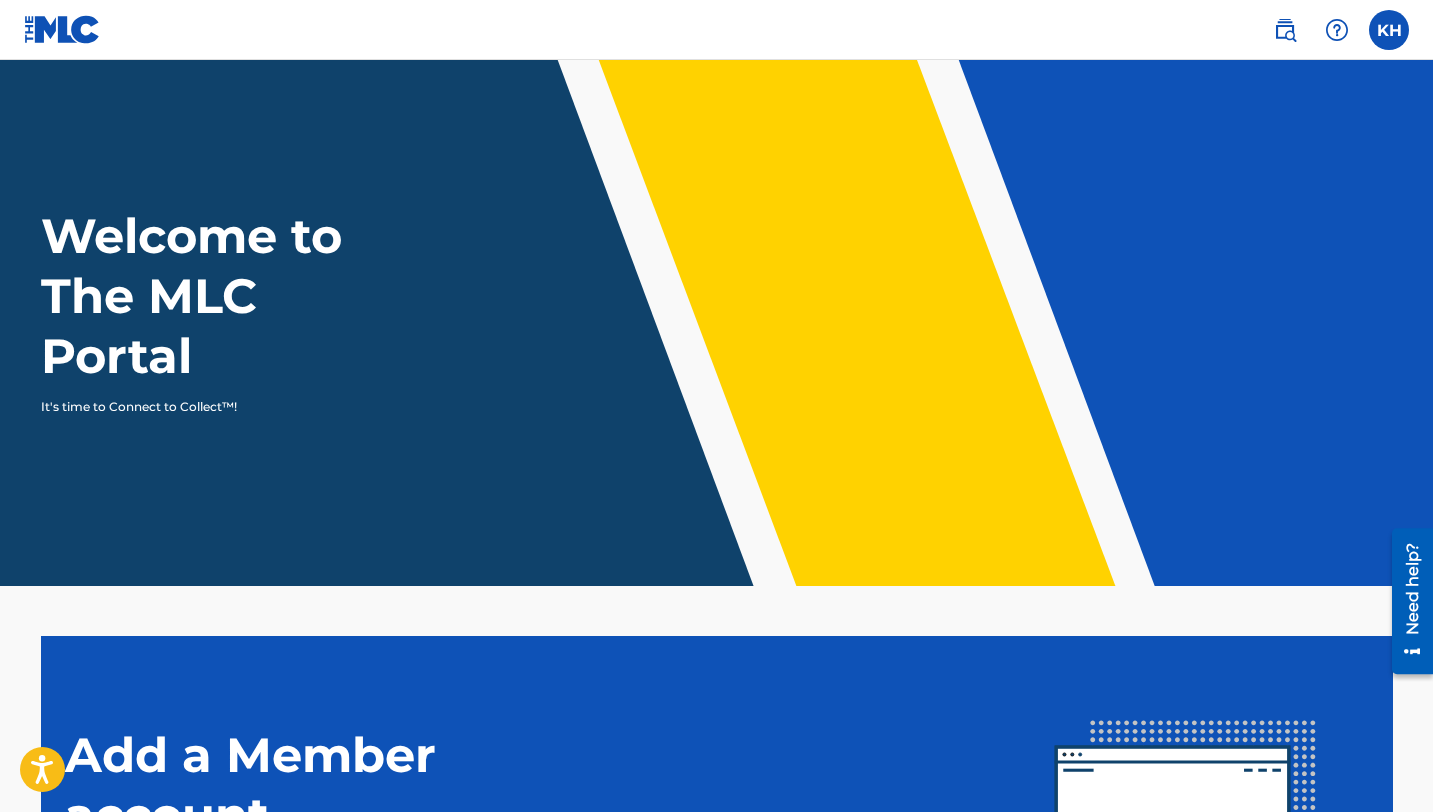 click on "It's time to Connect to Collect™!" at bounding box center (214, 407) 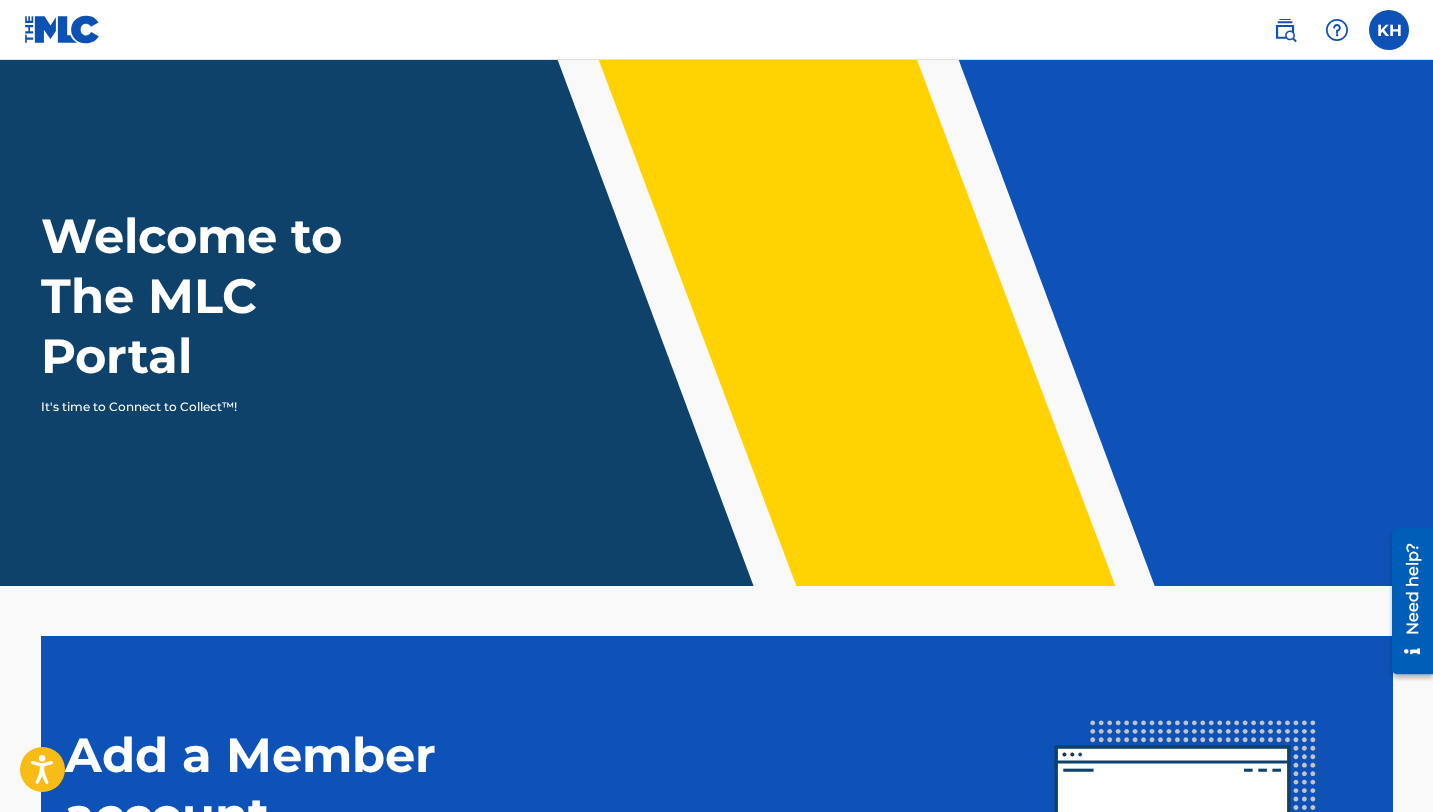click at bounding box center (1285, 30) 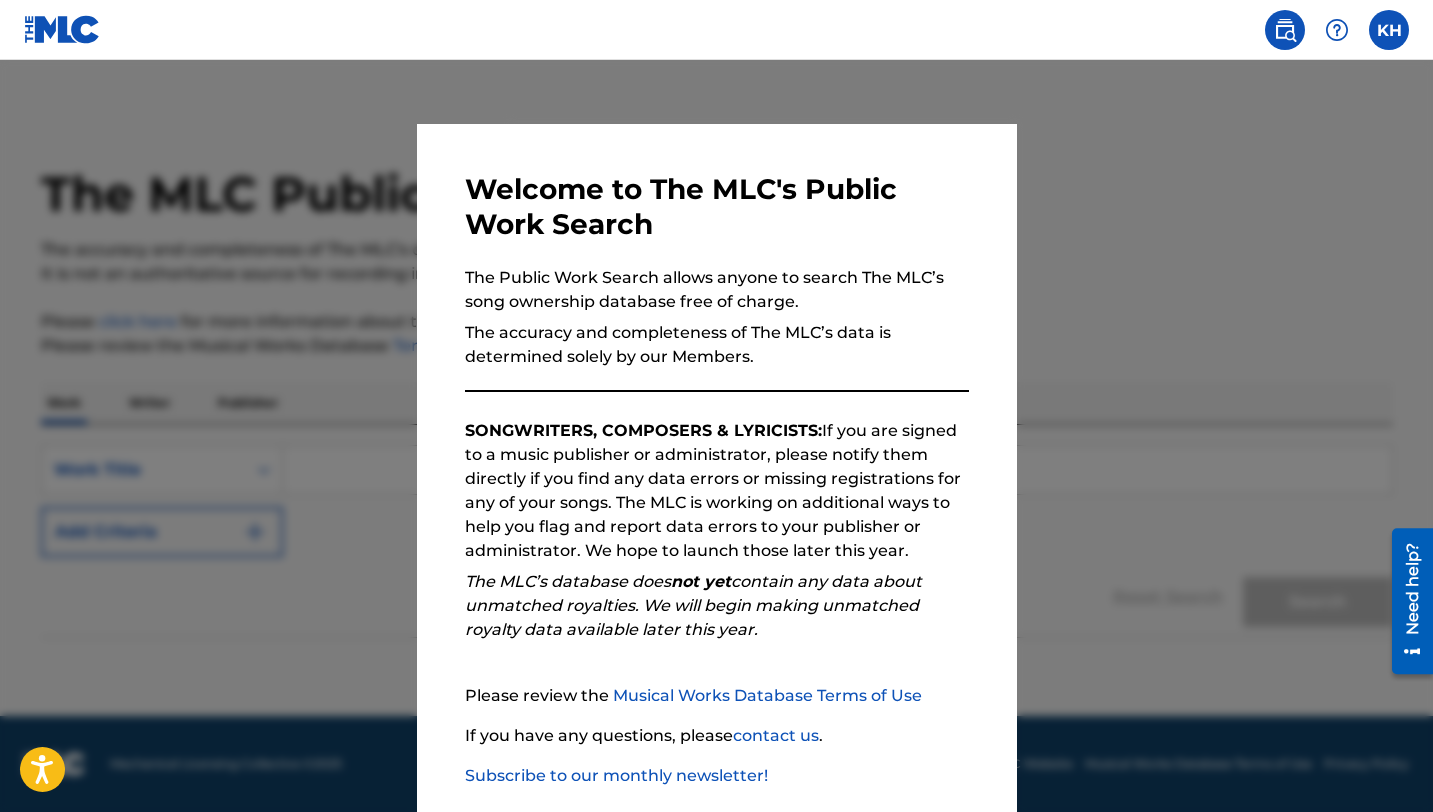 scroll, scrollTop: 103, scrollLeft: 0, axis: vertical 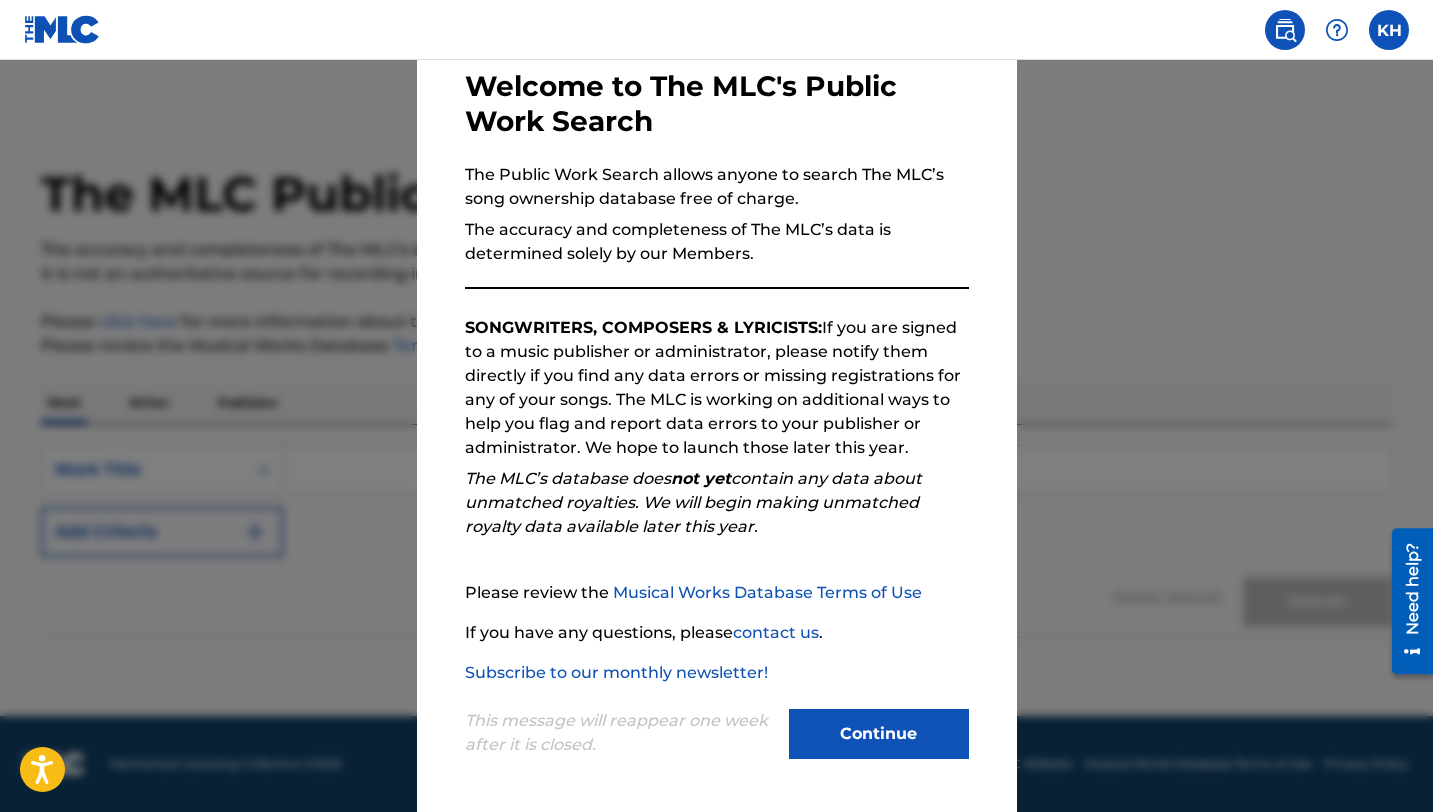 click on "Continue" at bounding box center [879, 734] 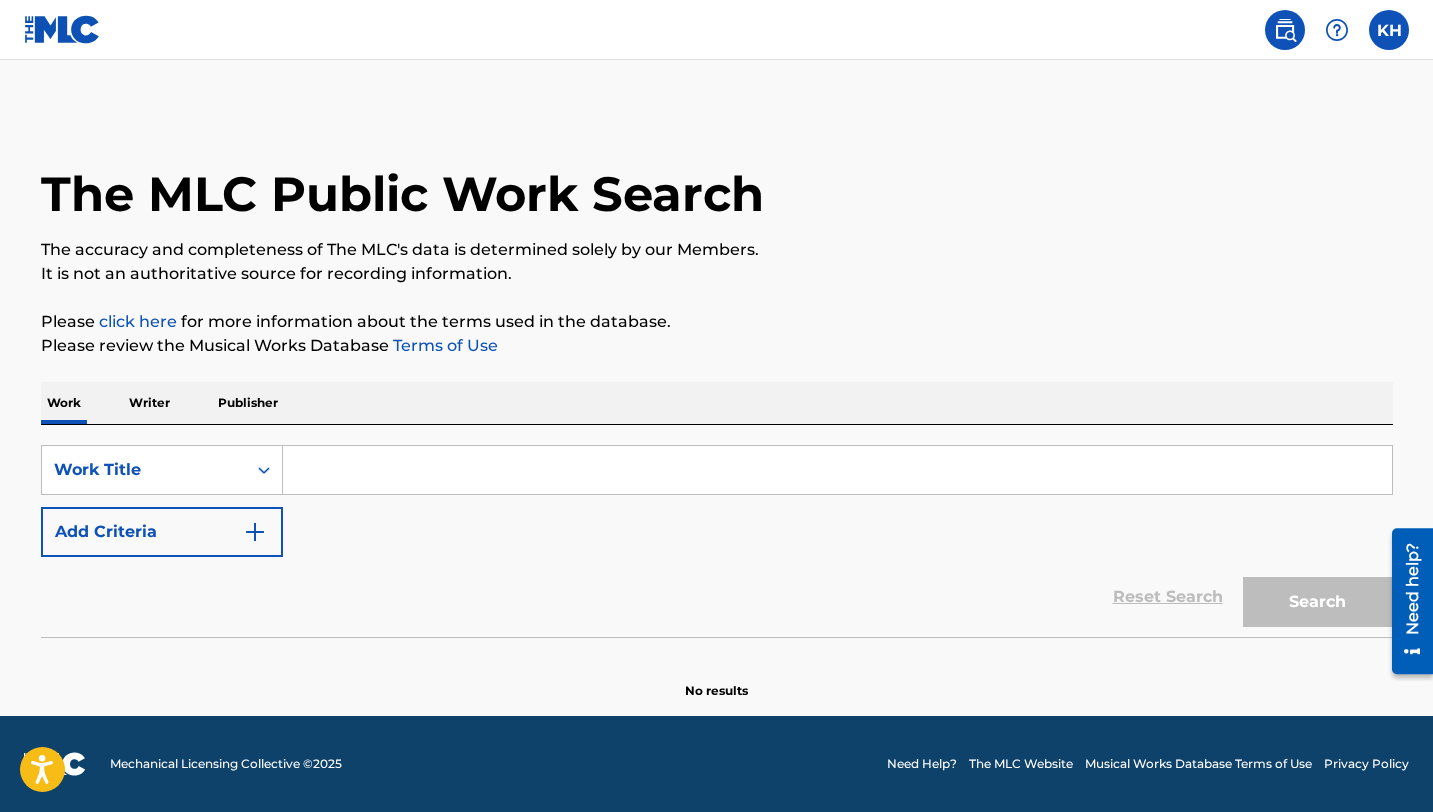 click at bounding box center (837, 470) 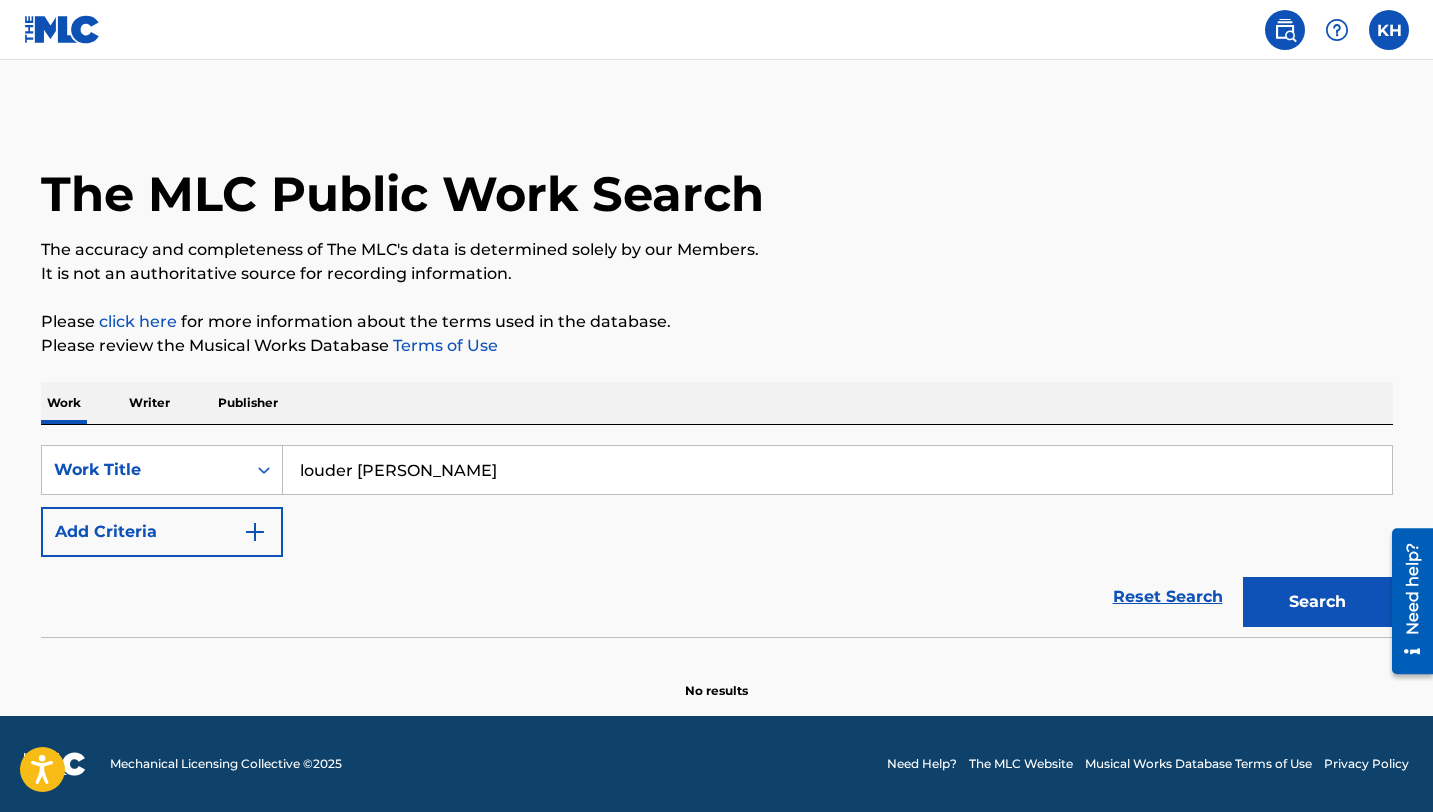 click on "Search" at bounding box center [1318, 602] 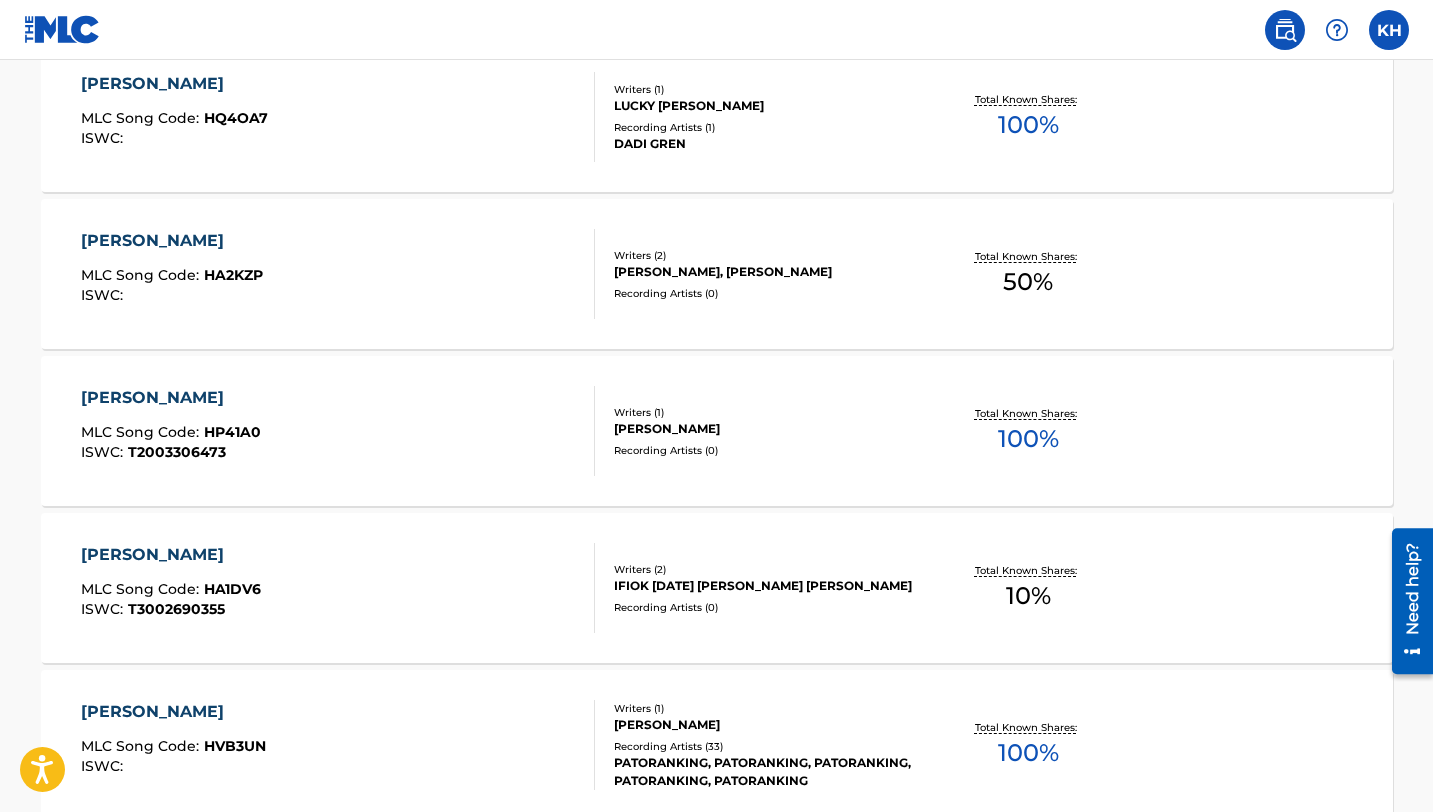 scroll, scrollTop: 0, scrollLeft: 0, axis: both 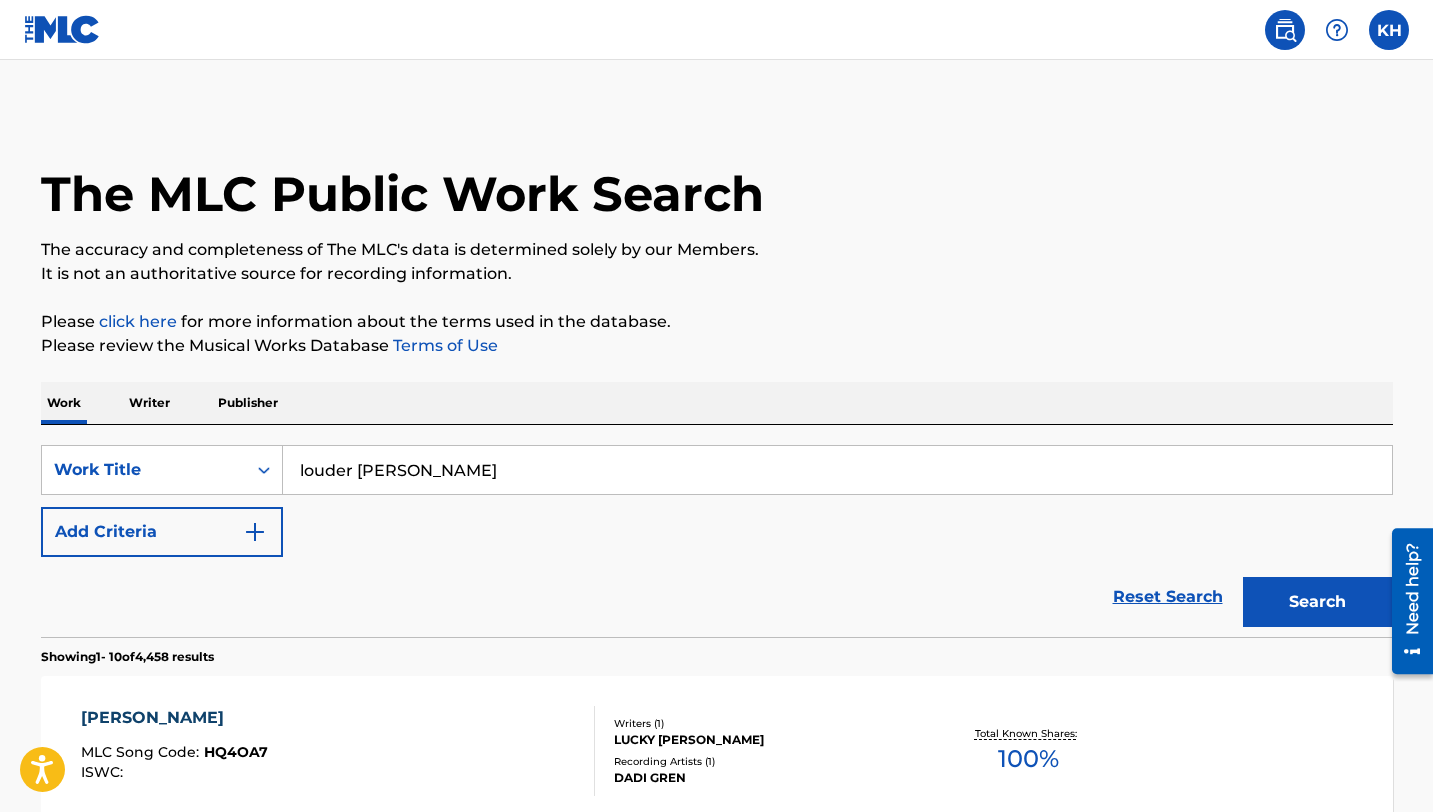 drag, startPoint x: 469, startPoint y: 465, endPoint x: 361, endPoint y: 465, distance: 108 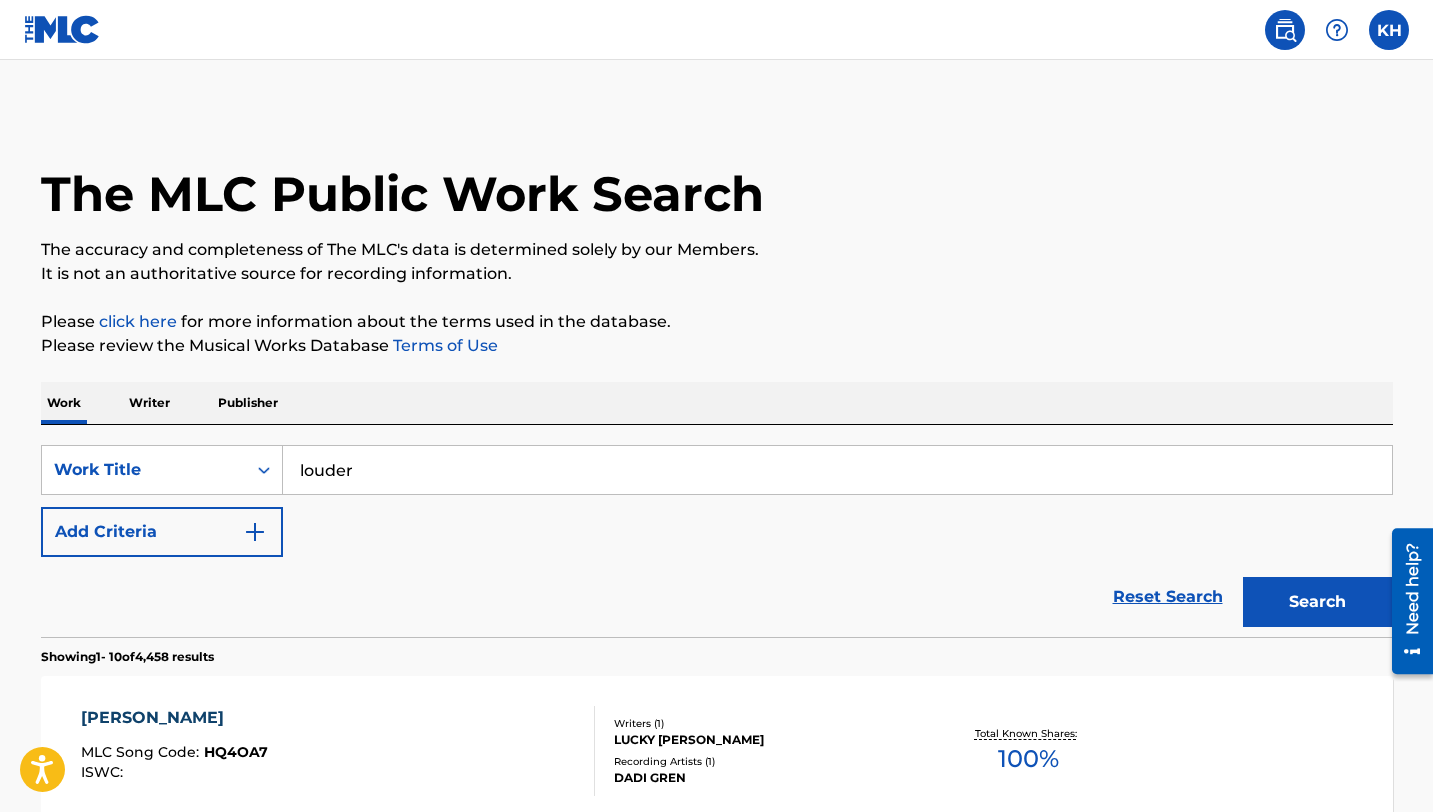 type on "louder" 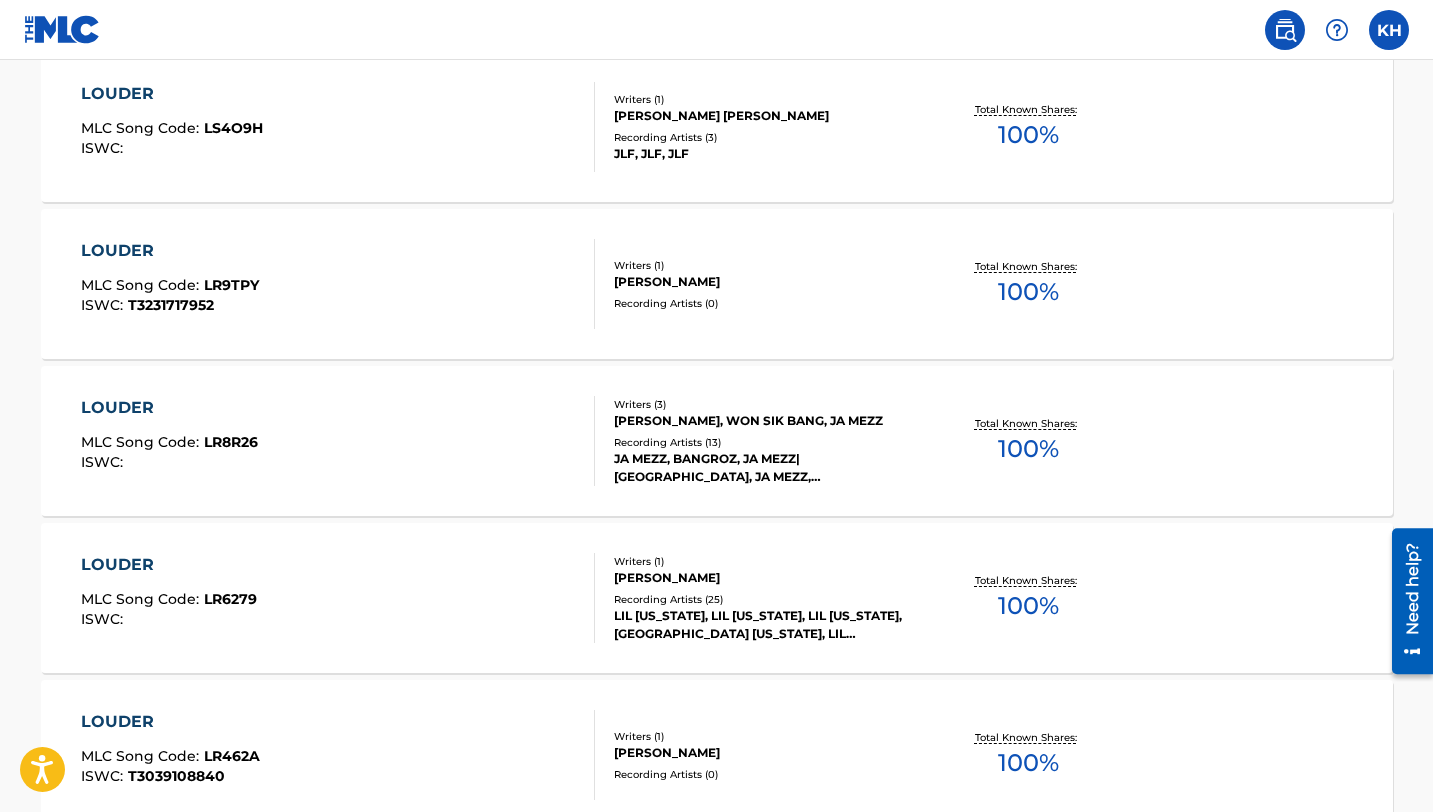scroll, scrollTop: 1636, scrollLeft: 0, axis: vertical 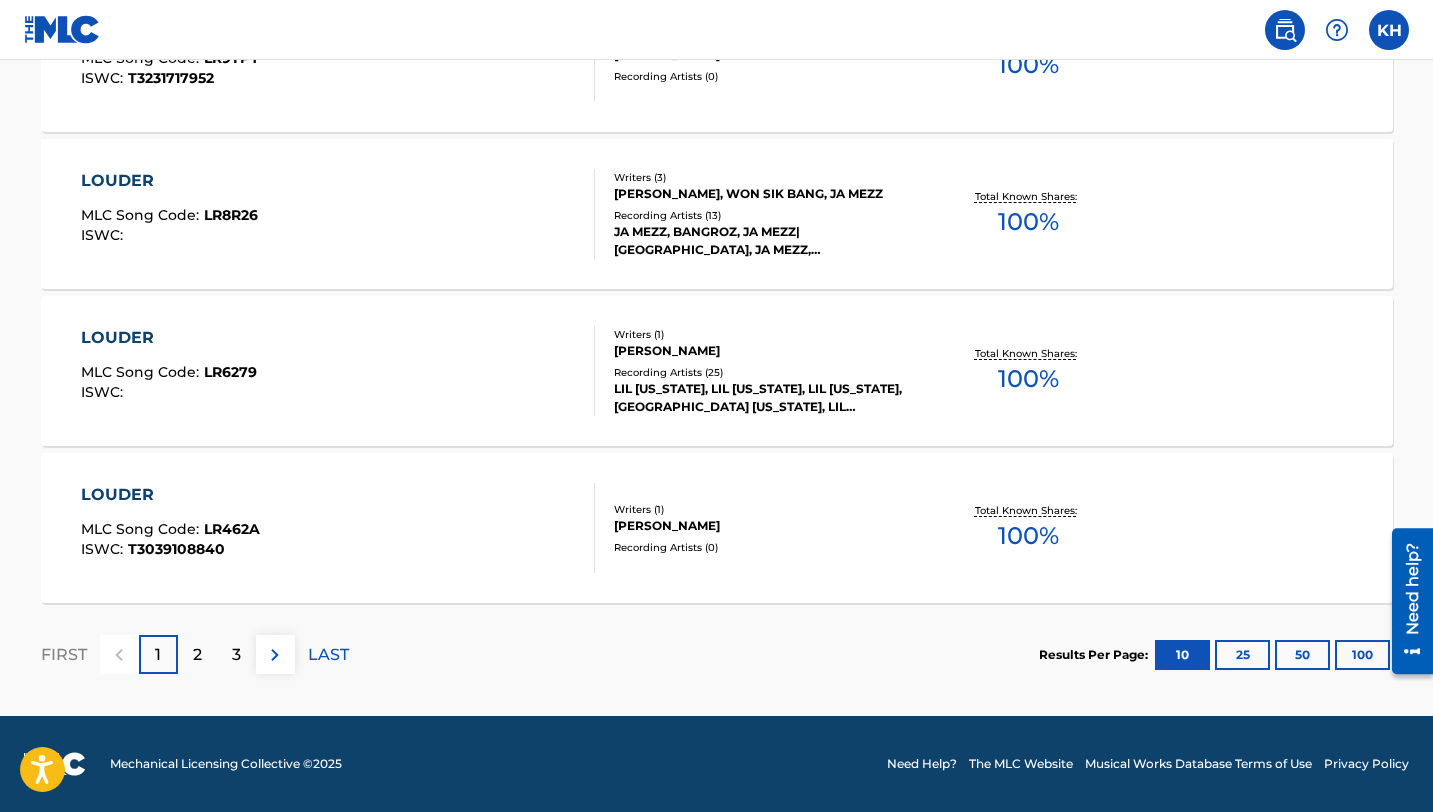 click on "25" at bounding box center (1242, 655) 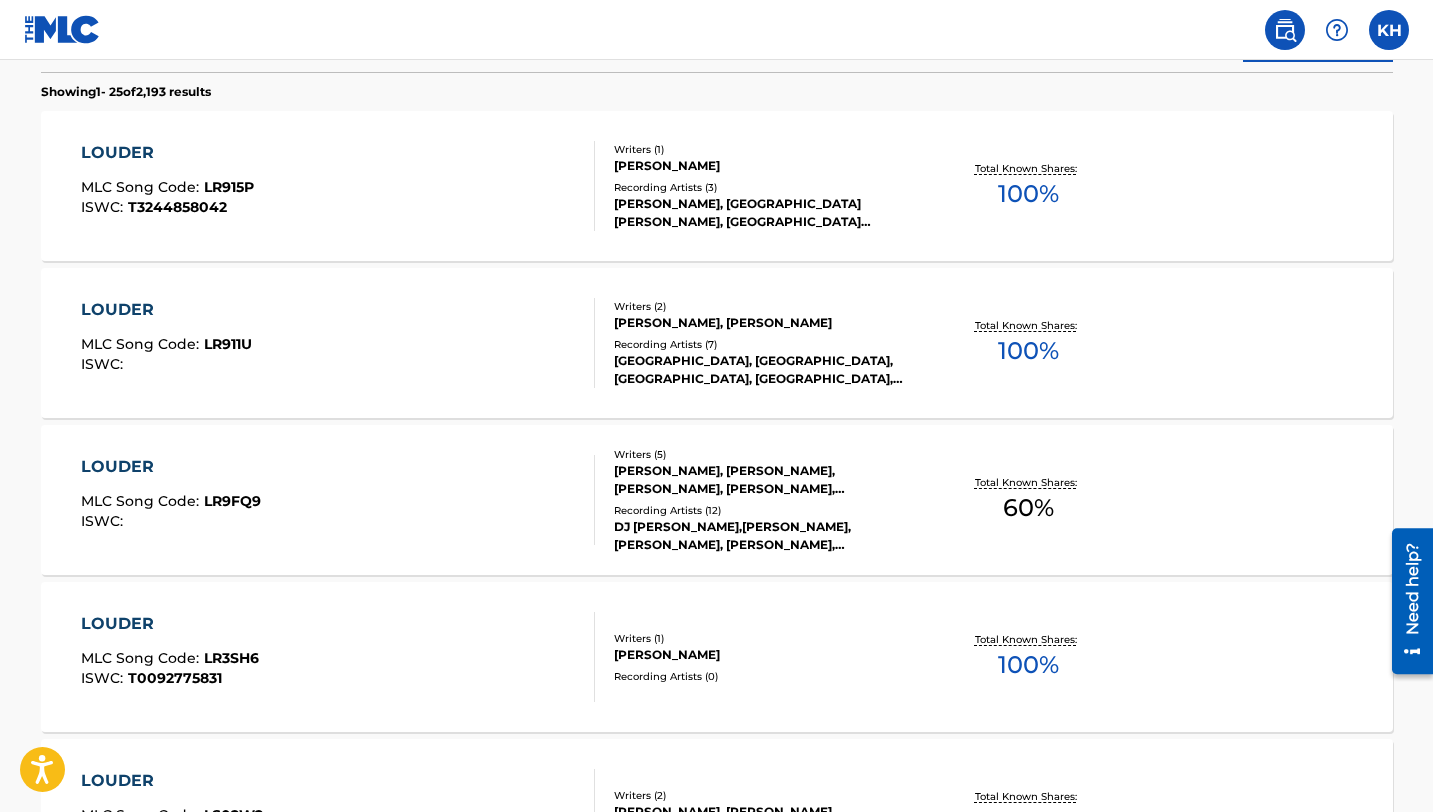 scroll, scrollTop: 296, scrollLeft: 0, axis: vertical 